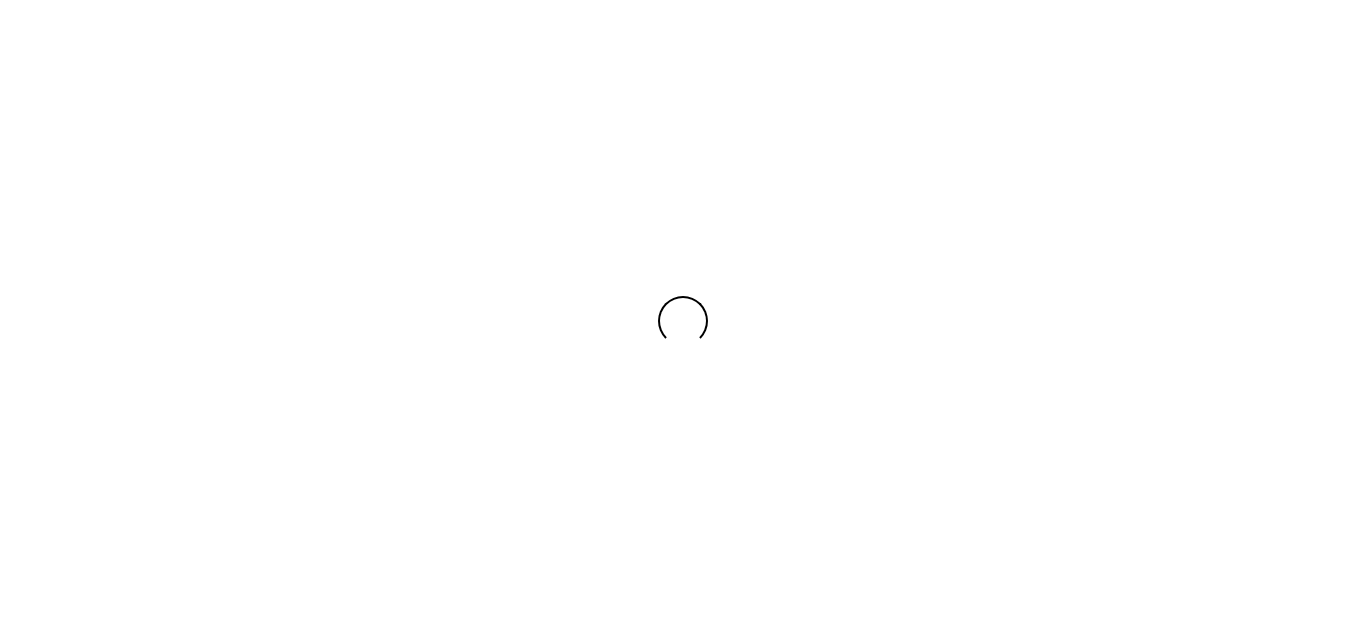 scroll, scrollTop: 0, scrollLeft: 0, axis: both 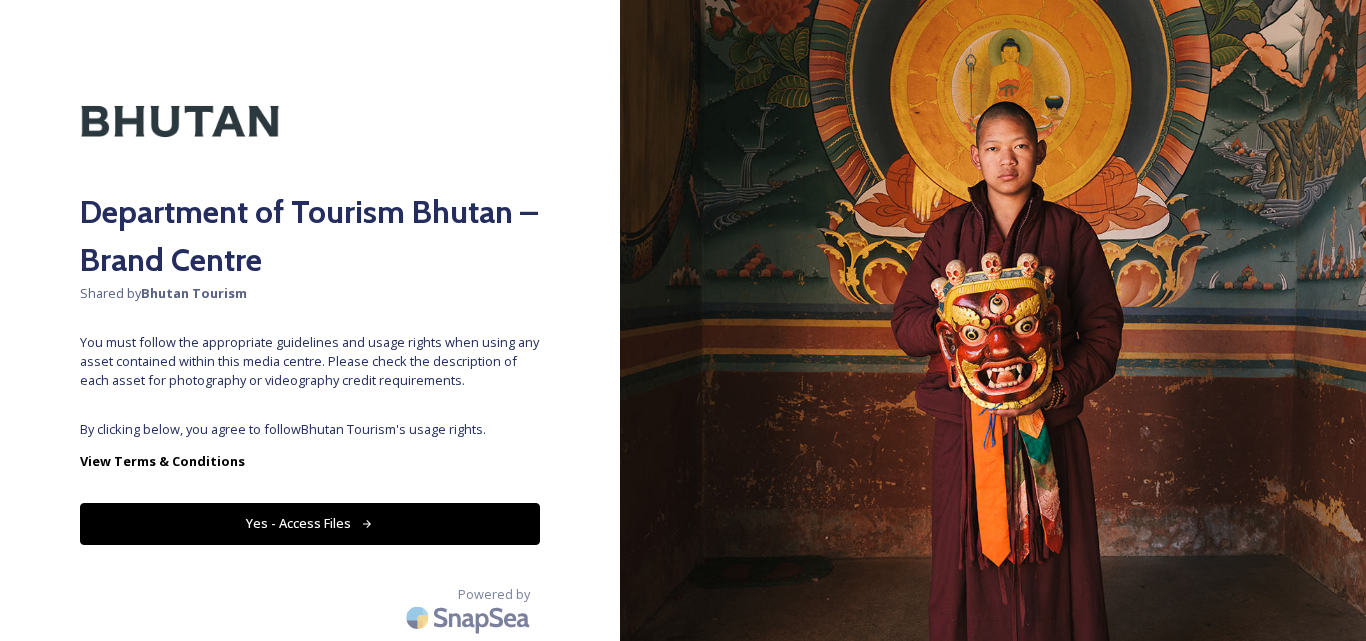 click on "Yes - Access Files" at bounding box center [310, 523] 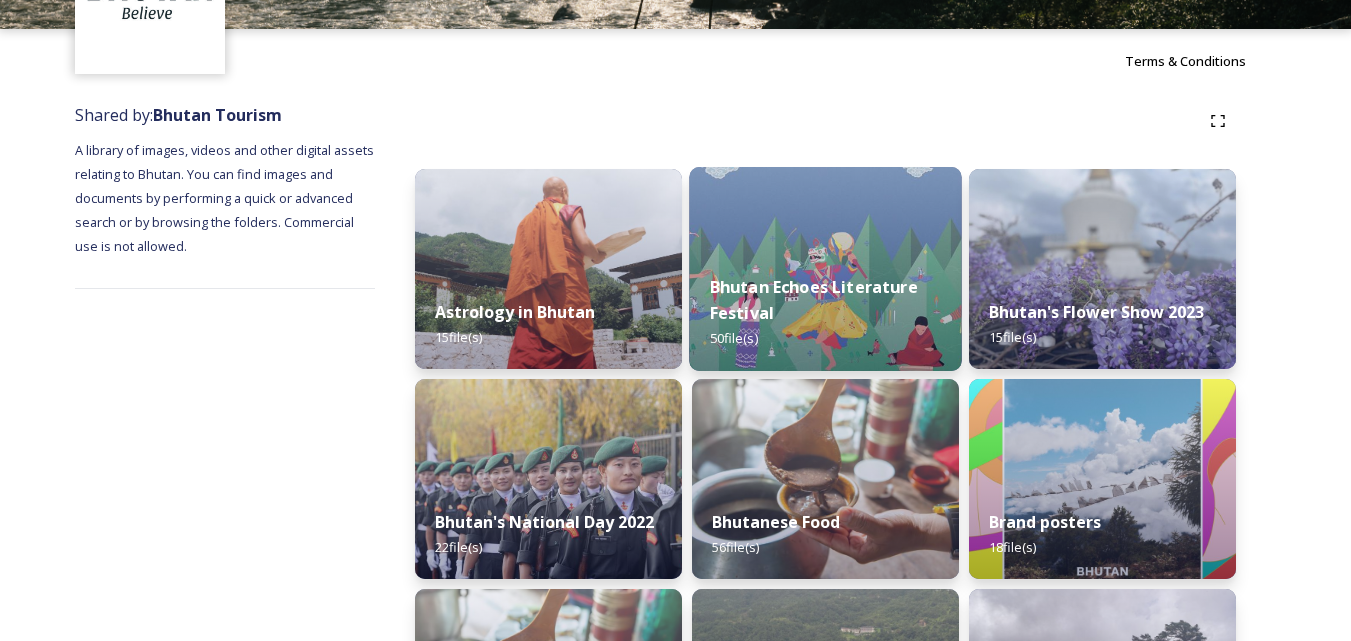 scroll, scrollTop: 200, scrollLeft: 0, axis: vertical 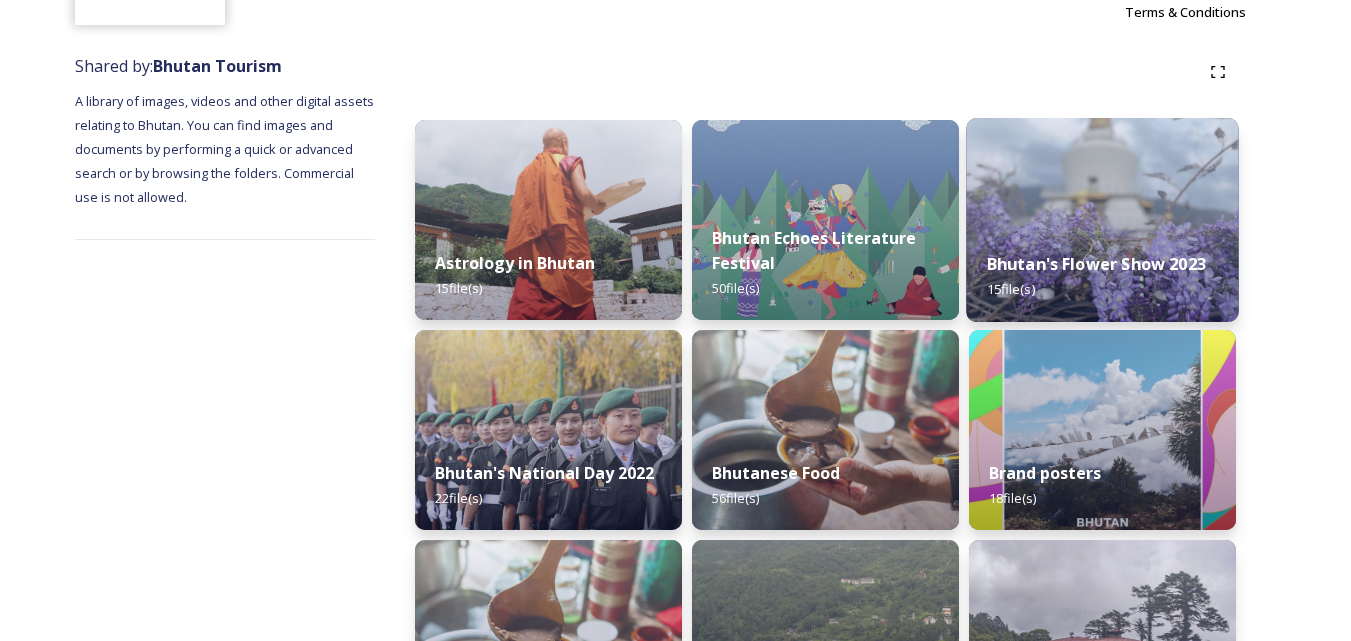 click at bounding box center (1102, 220) 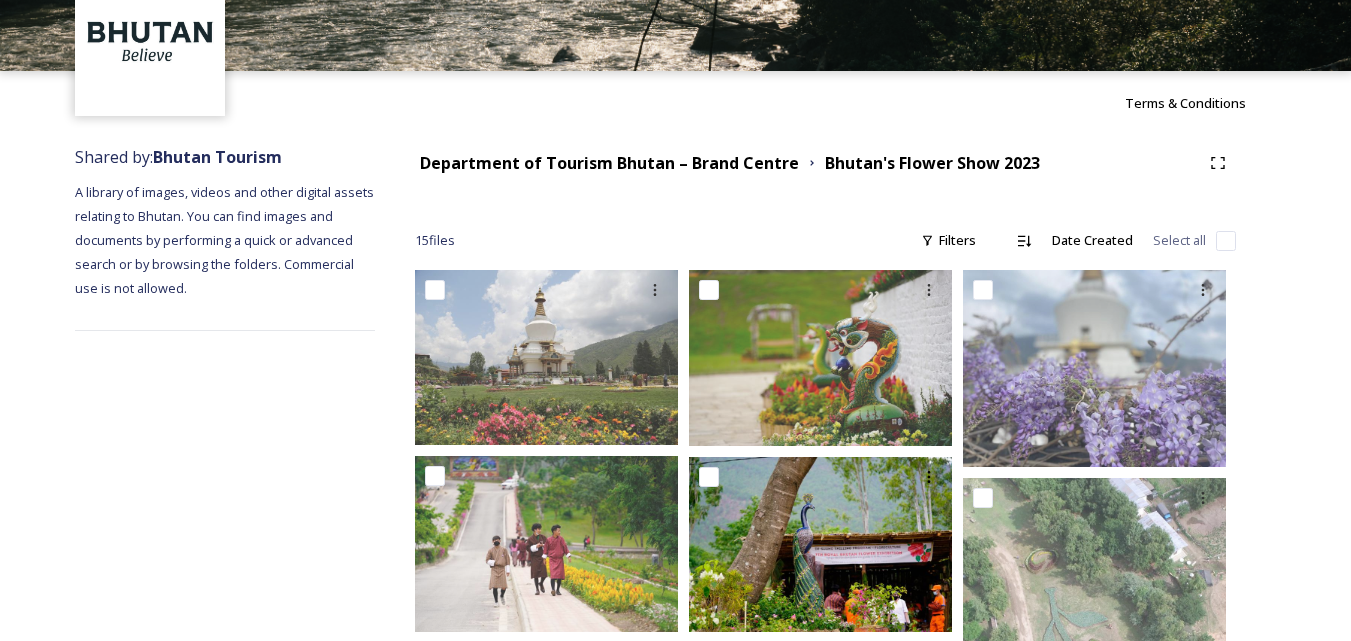 scroll, scrollTop: 144, scrollLeft: 0, axis: vertical 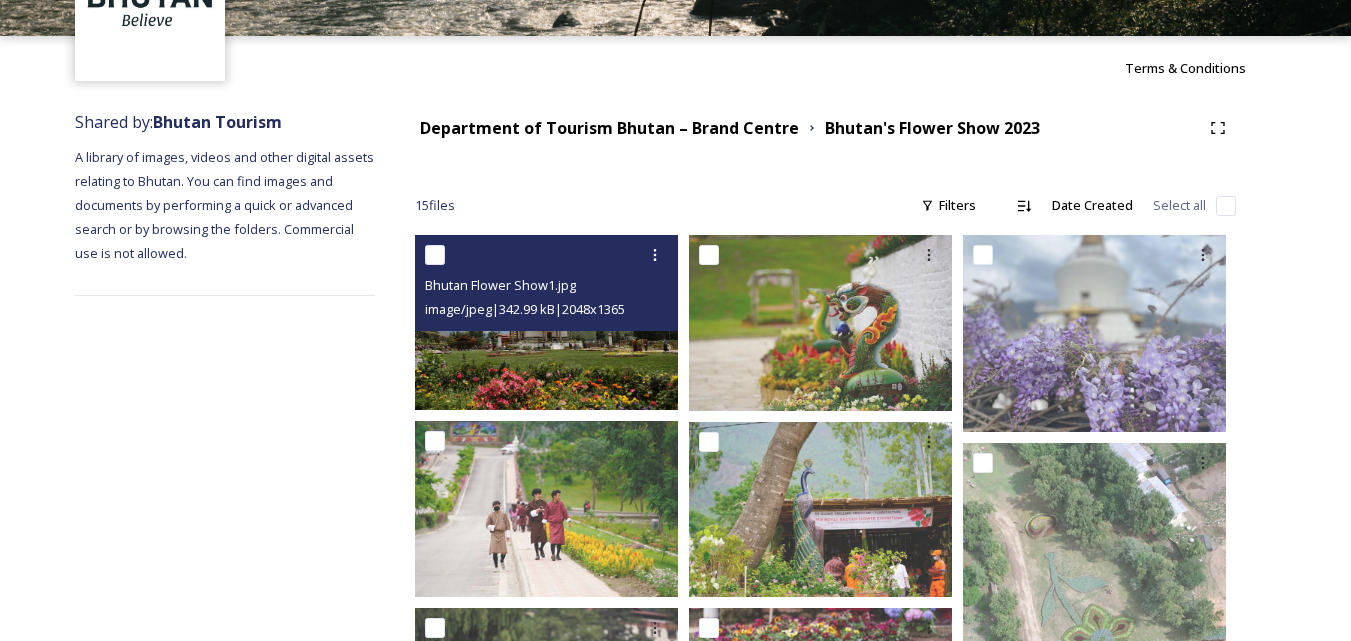 click at bounding box center (546, 322) 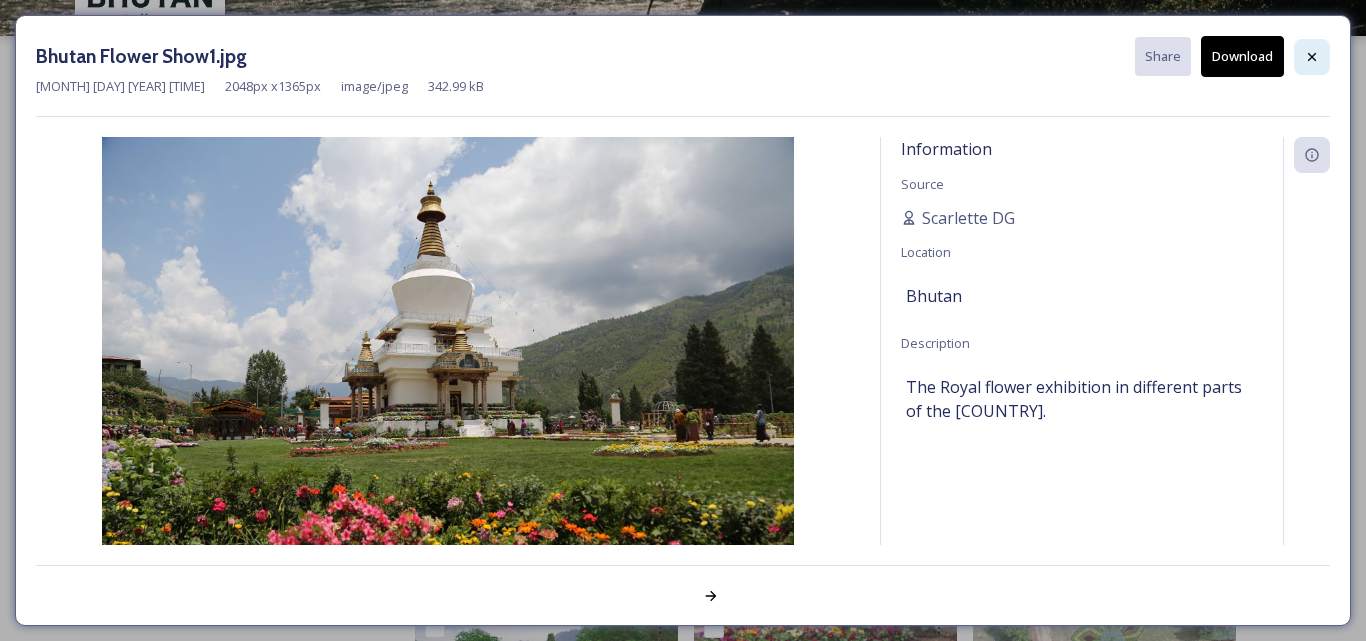 click 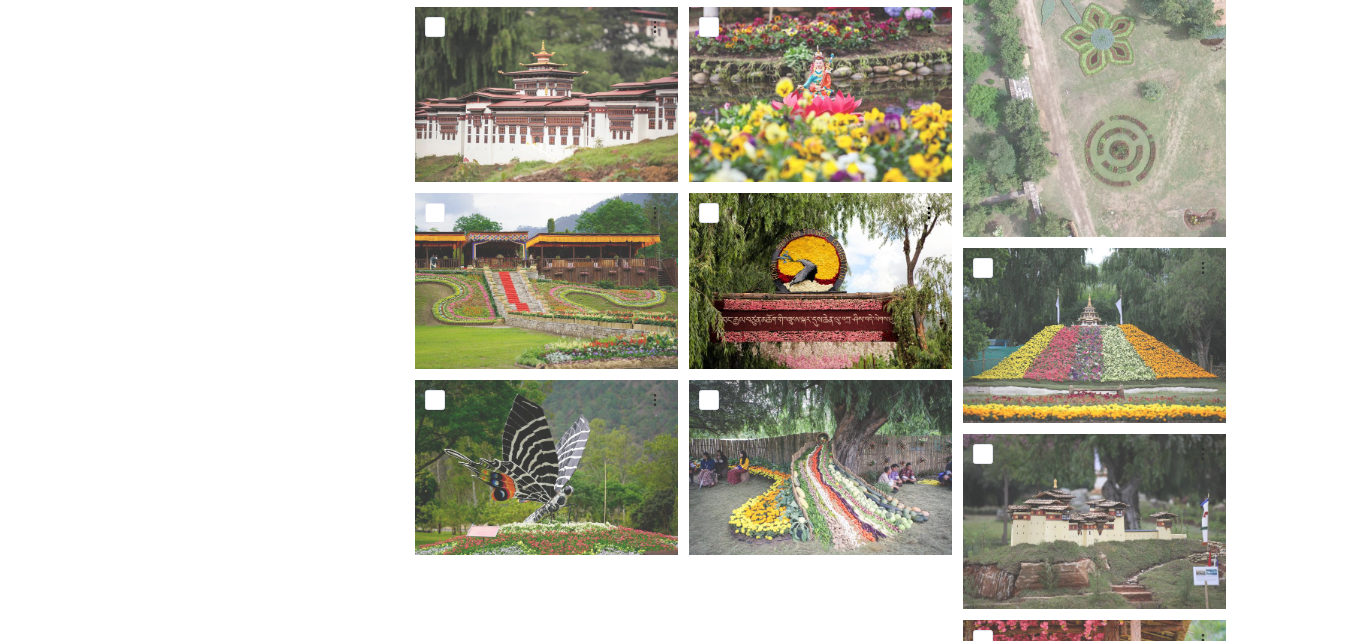 scroll, scrollTop: 744, scrollLeft: 0, axis: vertical 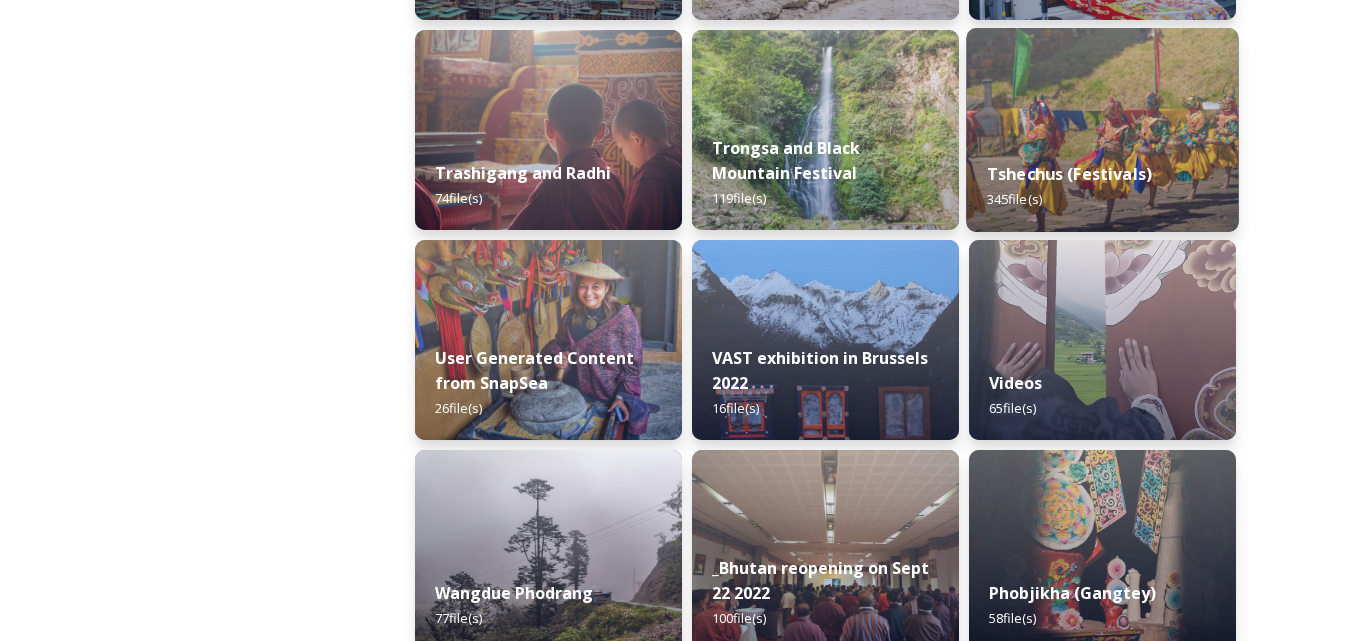 click at bounding box center (1102, 130) 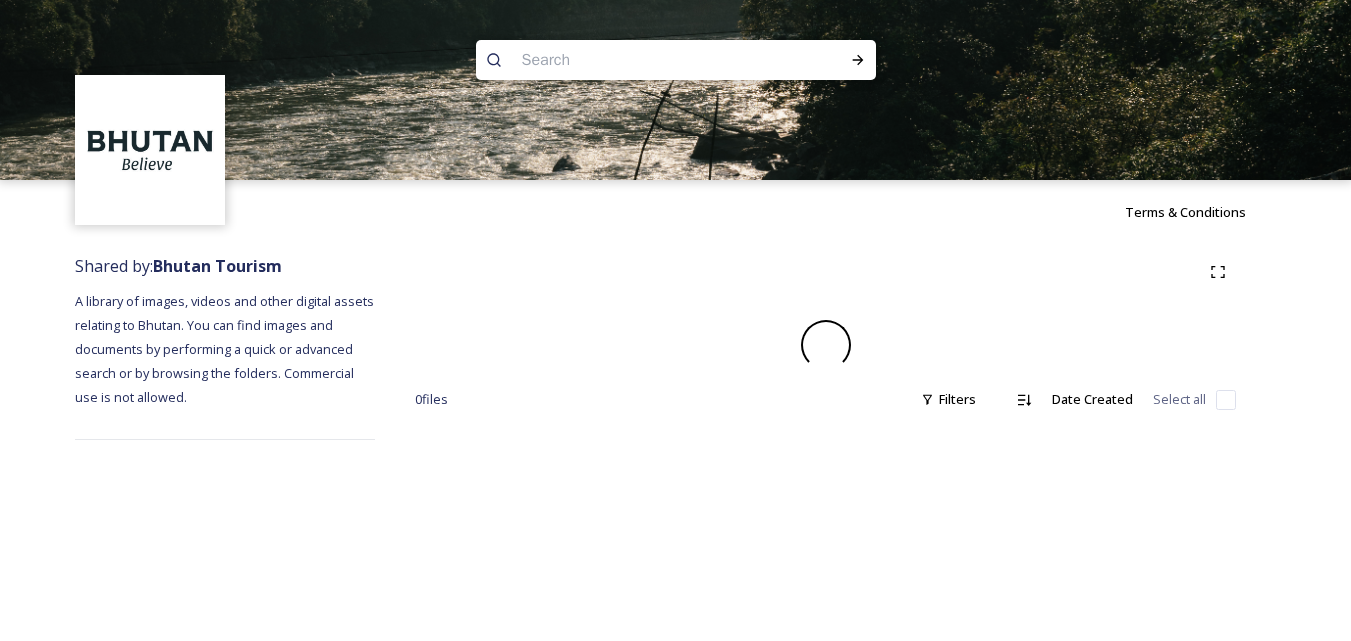 scroll, scrollTop: 0, scrollLeft: 0, axis: both 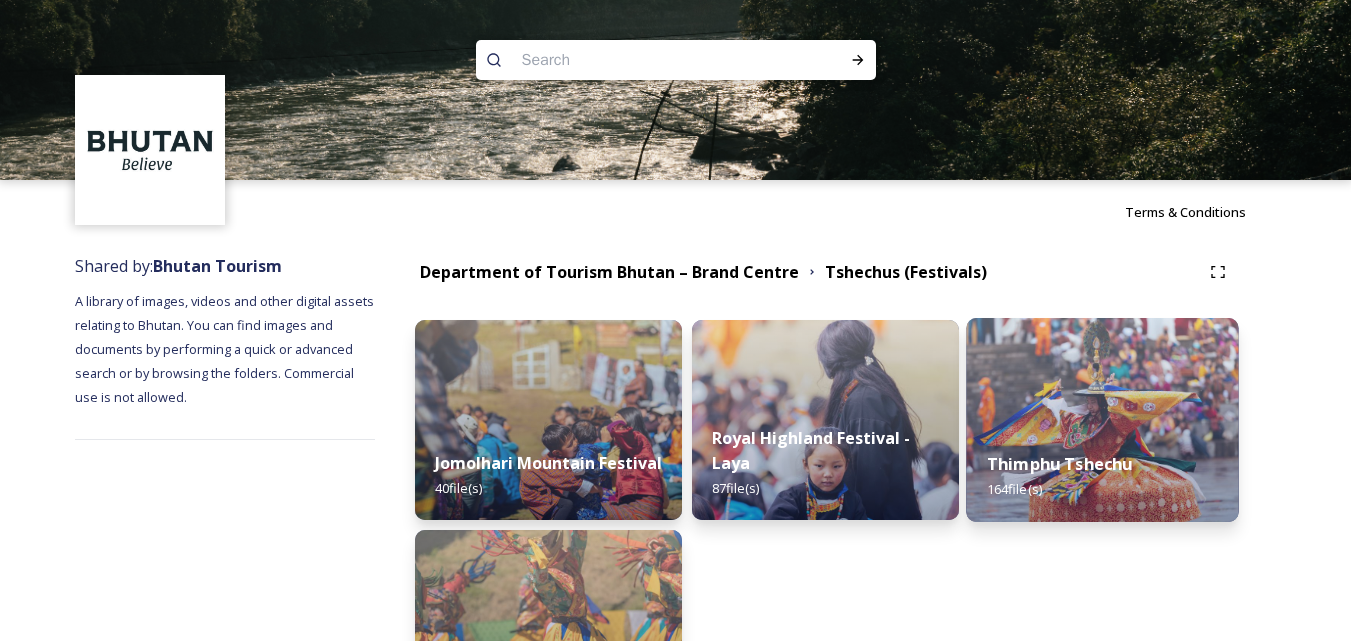 click at bounding box center [1102, 420] 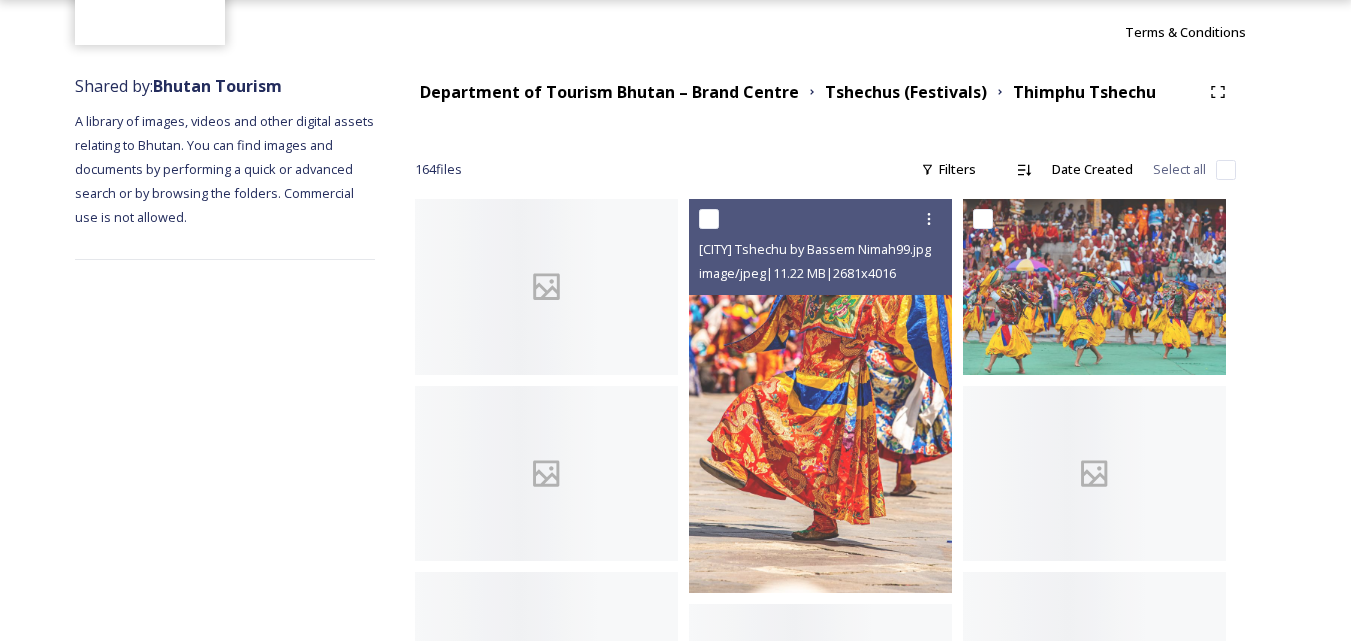 scroll, scrollTop: 300, scrollLeft: 0, axis: vertical 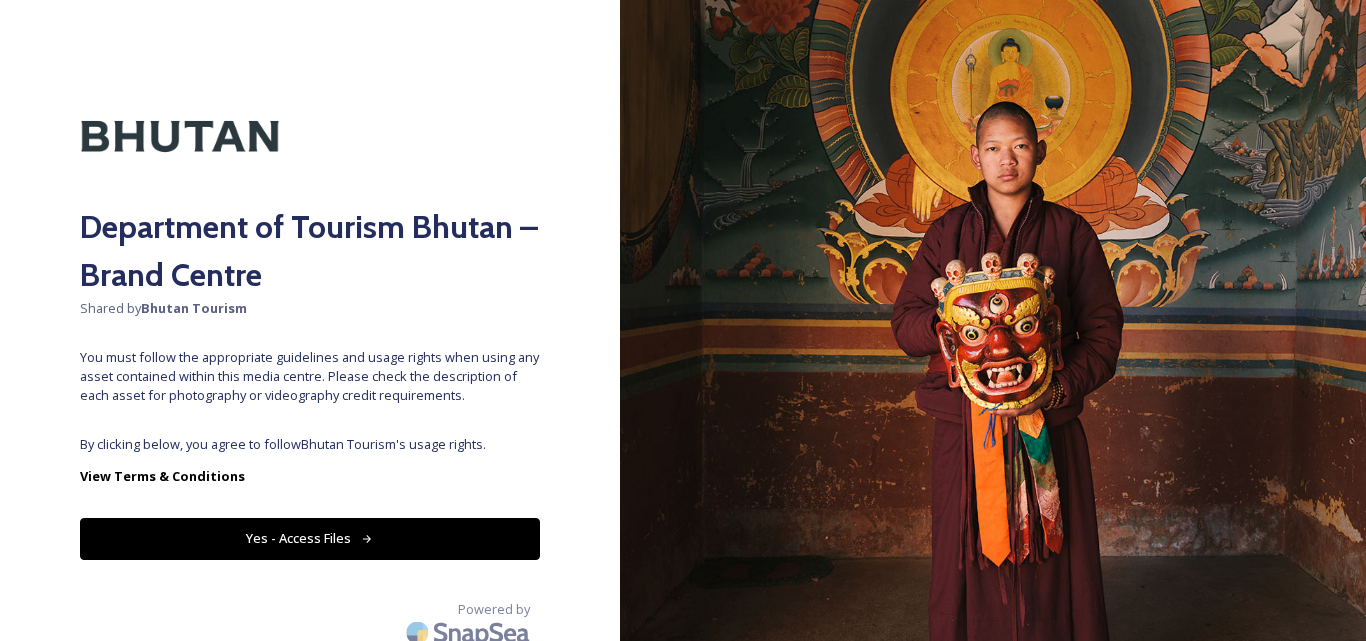 click on "Yes - Access Files" at bounding box center (310, 538) 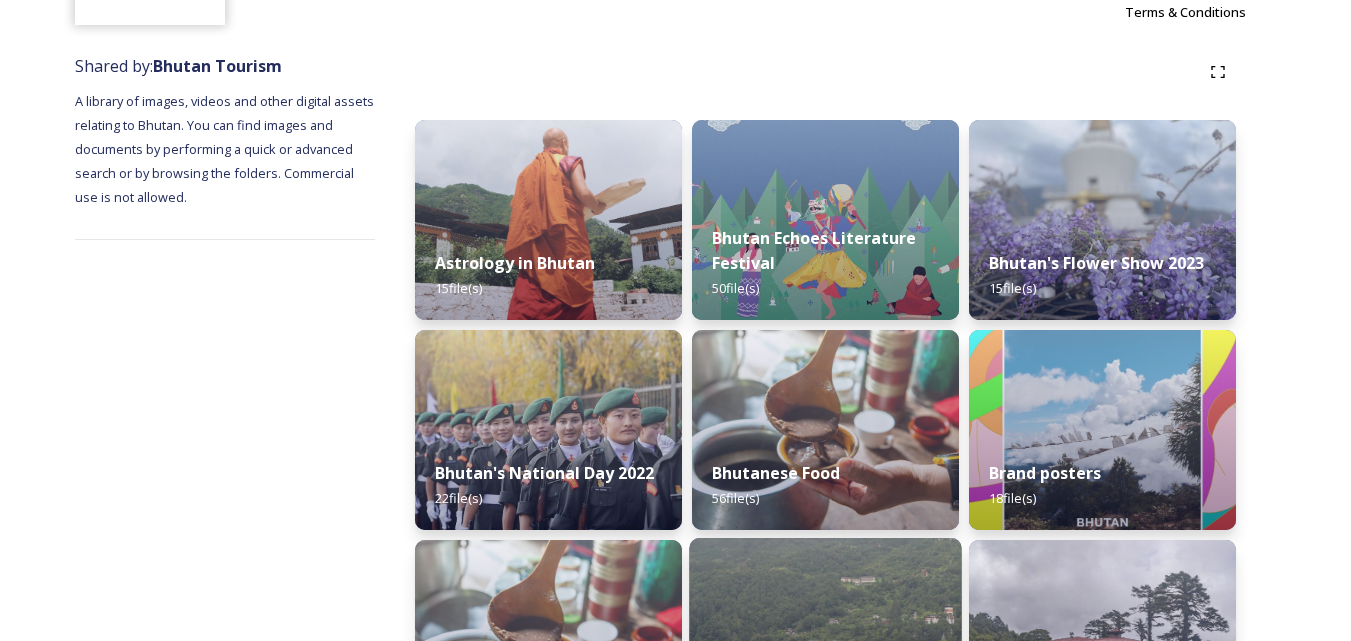 scroll, scrollTop: 300, scrollLeft: 0, axis: vertical 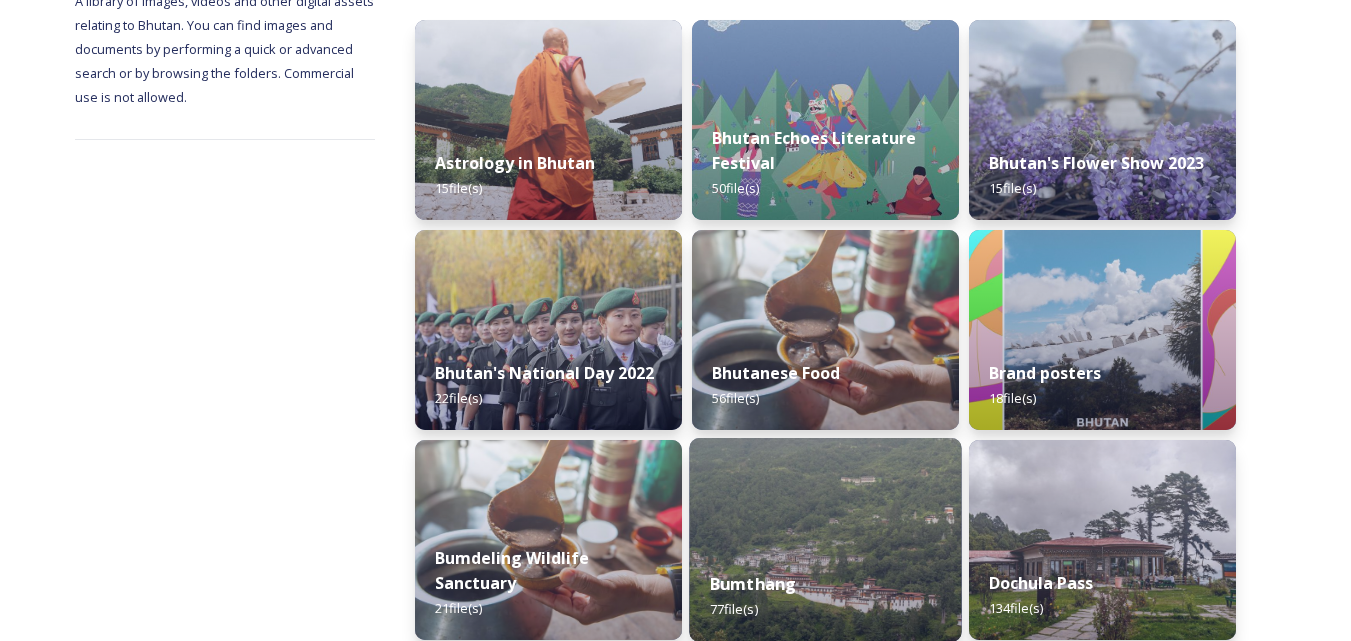 click at bounding box center [825, 540] 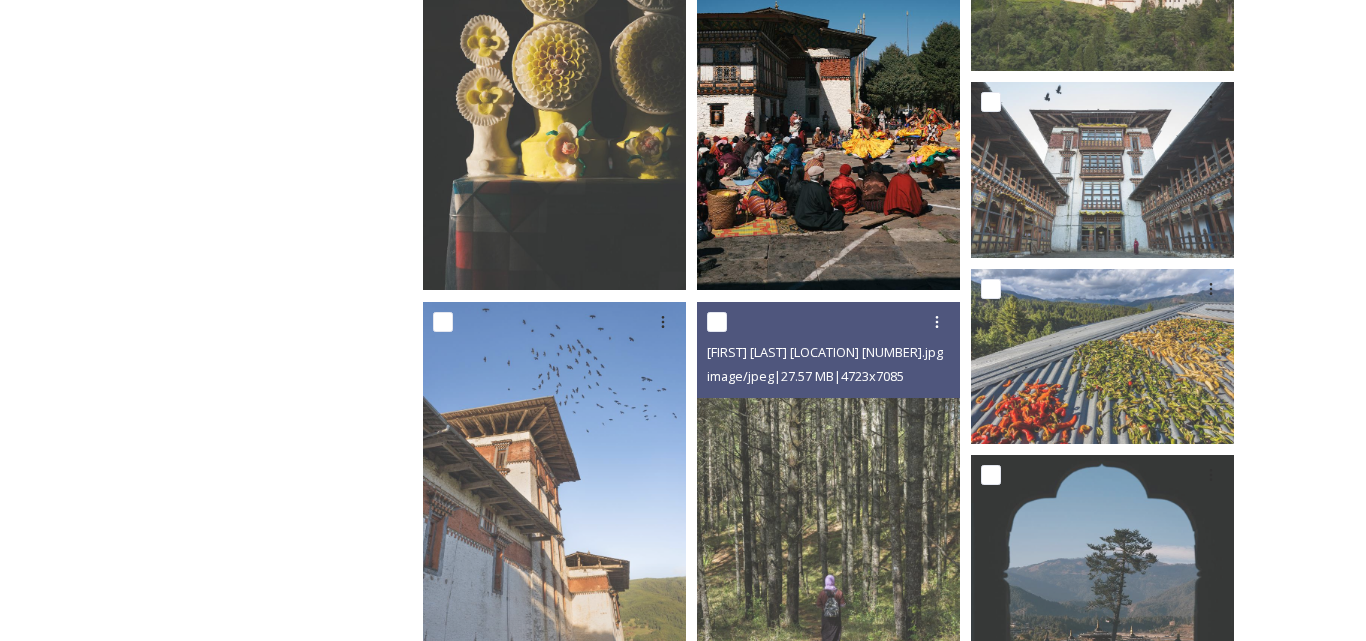 scroll, scrollTop: 500, scrollLeft: 0, axis: vertical 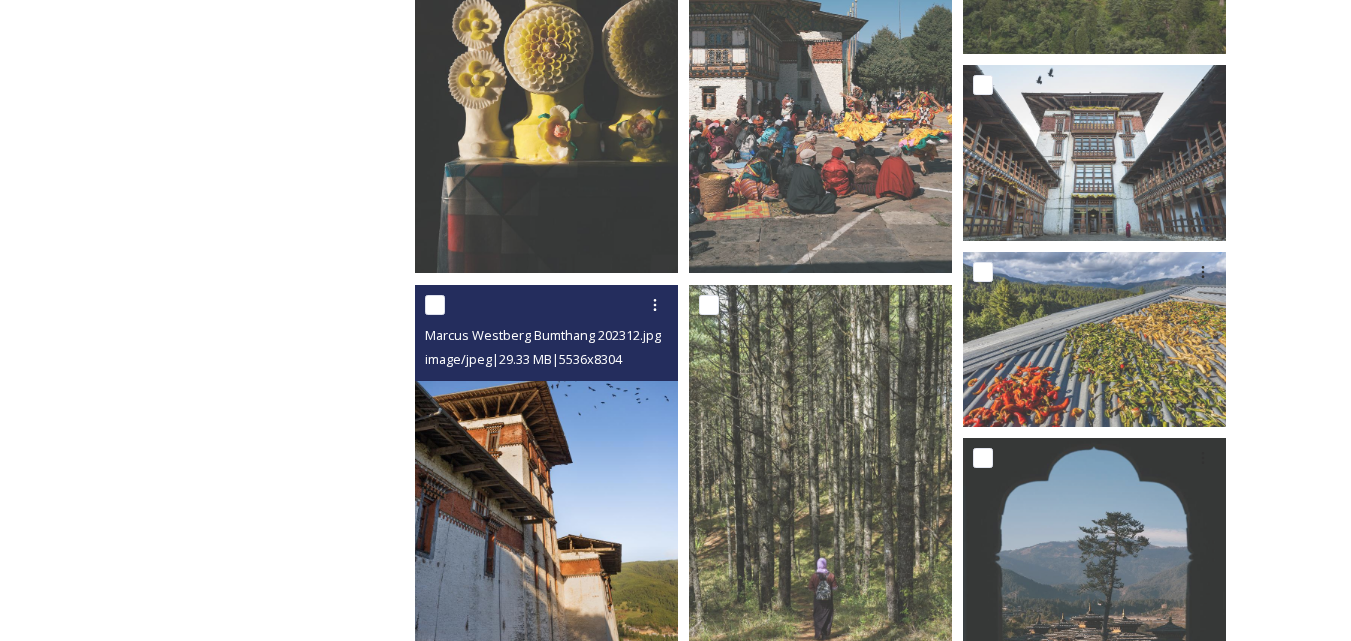 click at bounding box center [546, 482] 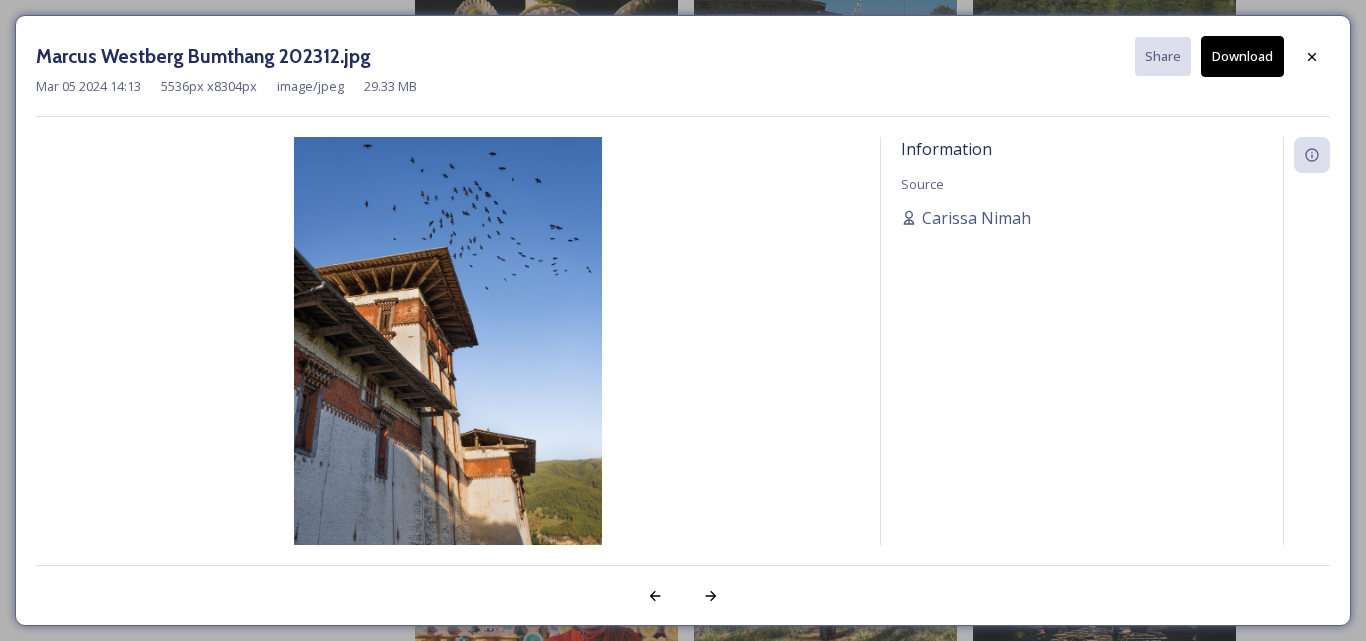 scroll, scrollTop: 300, scrollLeft: 0, axis: vertical 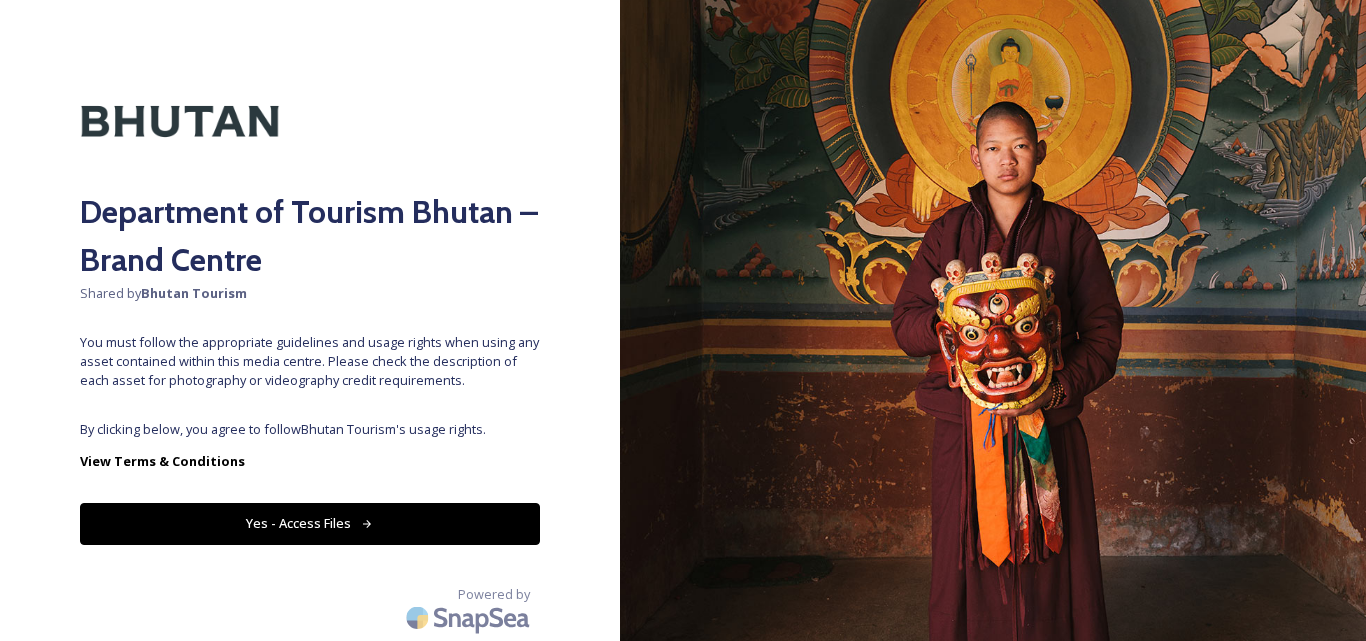 click on "Yes - Access Files" at bounding box center (310, 523) 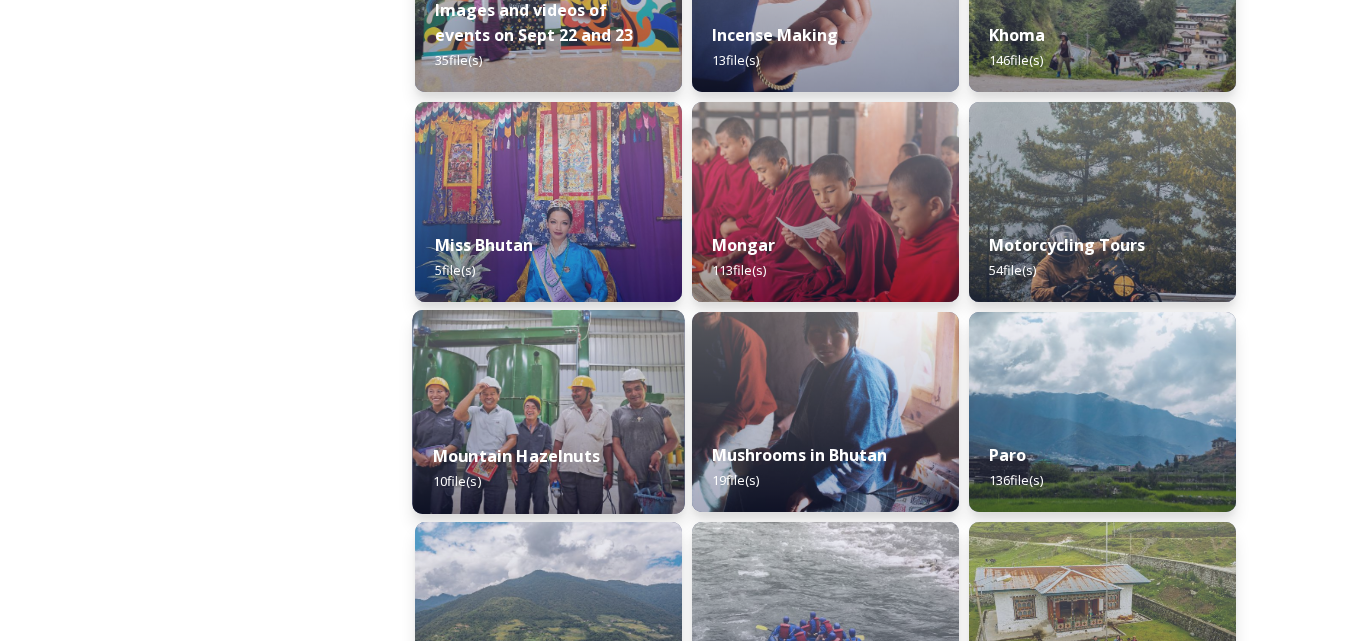 scroll, scrollTop: 1500, scrollLeft: 0, axis: vertical 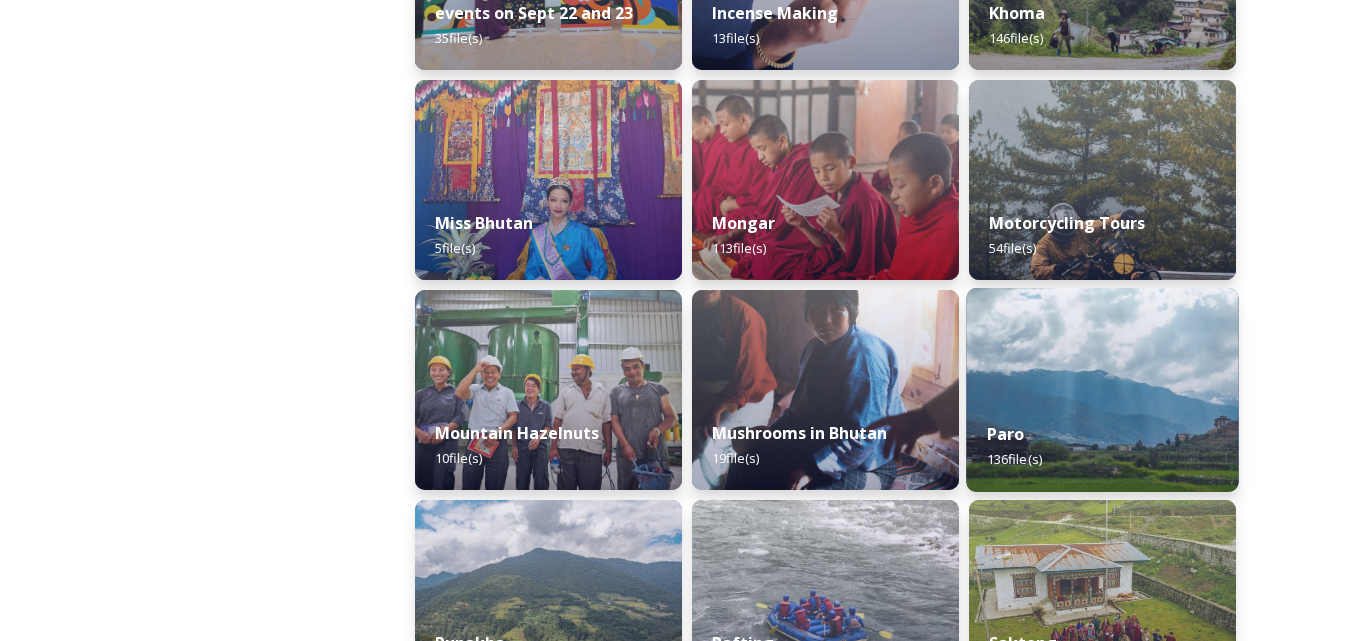 click at bounding box center (1102, 390) 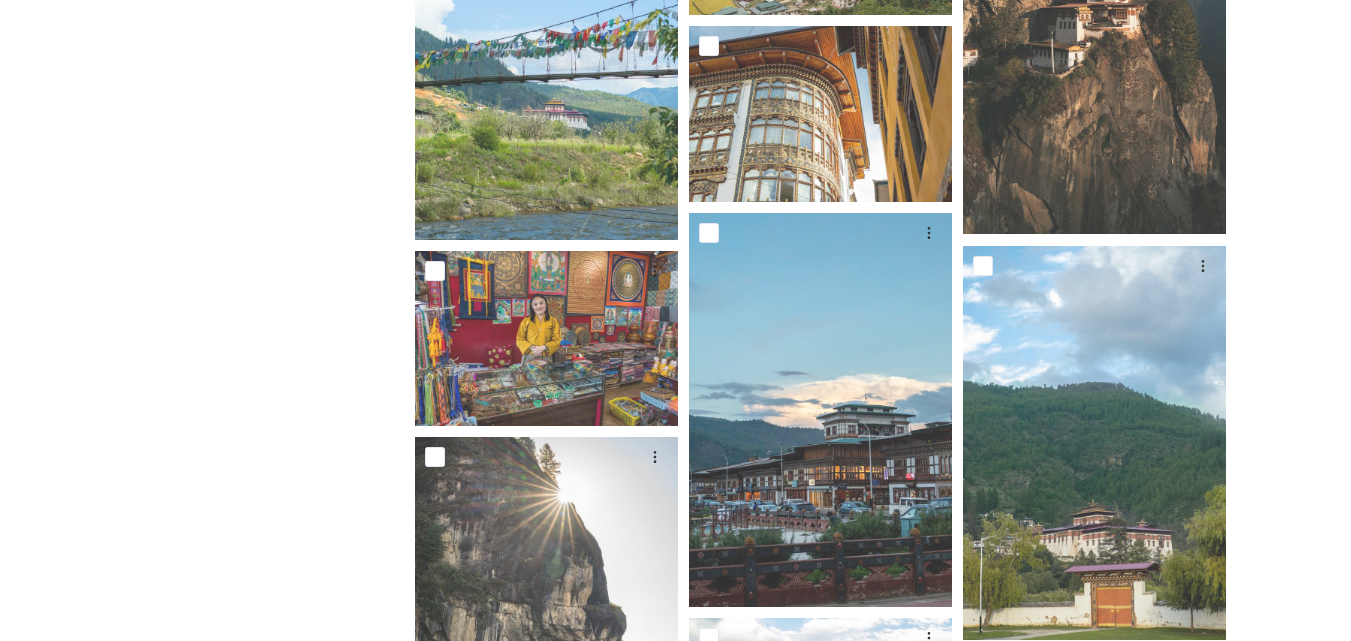 scroll, scrollTop: 1100, scrollLeft: 0, axis: vertical 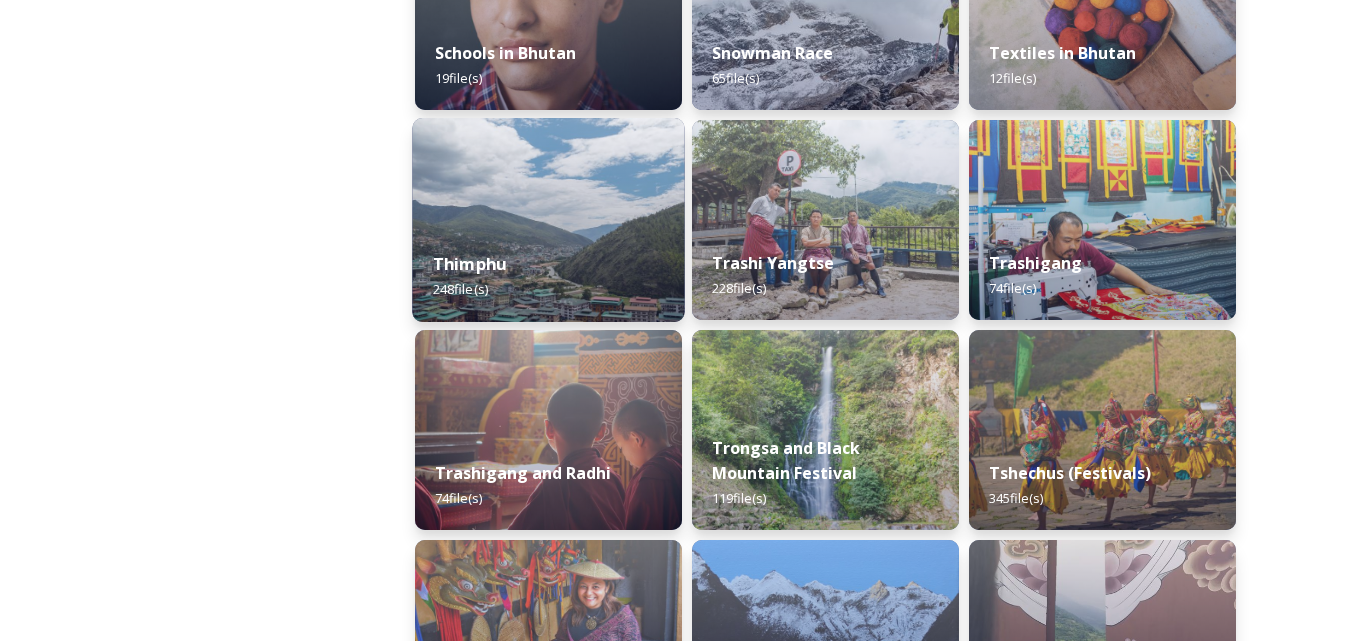 click on "Thimphu 248  file(s)" at bounding box center (548, 276) 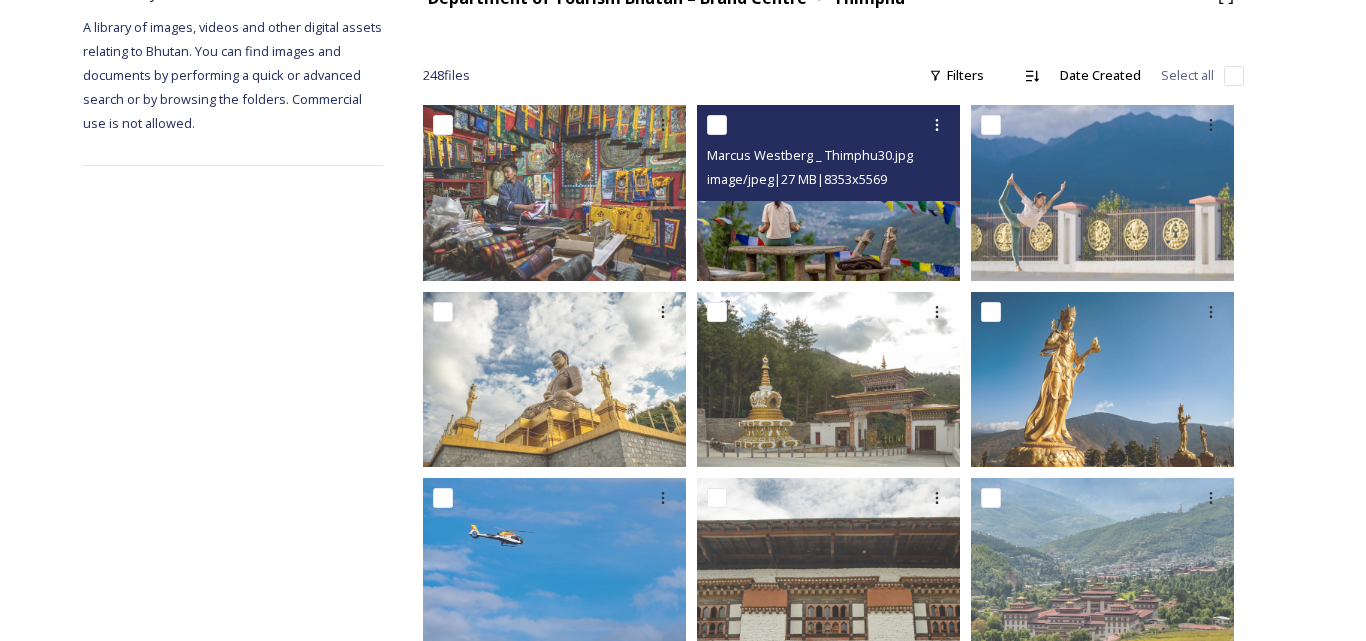 scroll, scrollTop: 300, scrollLeft: 0, axis: vertical 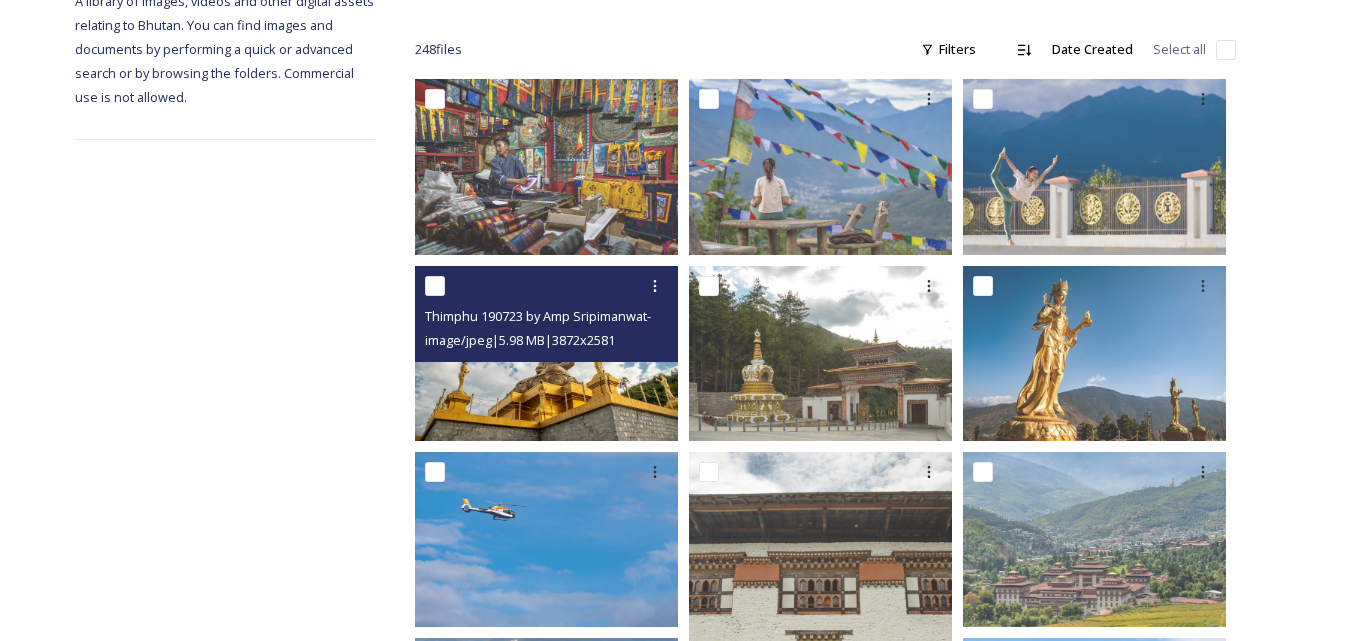 click at bounding box center [546, 352] 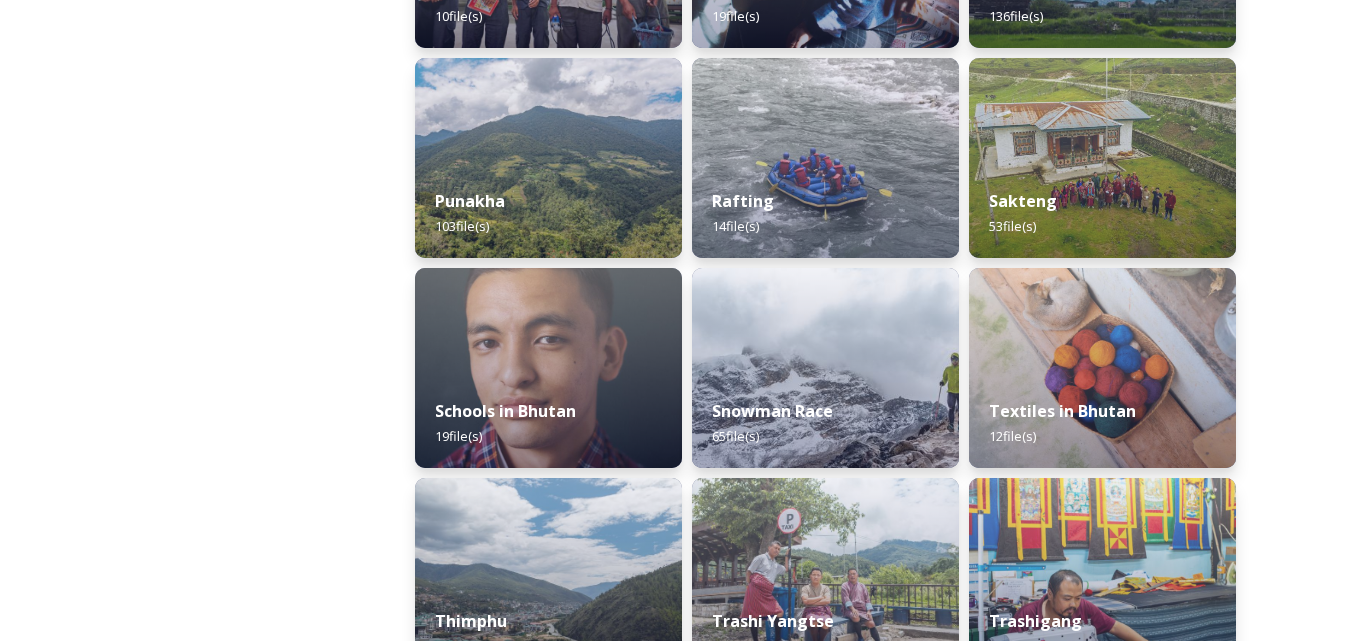scroll, scrollTop: 2200, scrollLeft: 0, axis: vertical 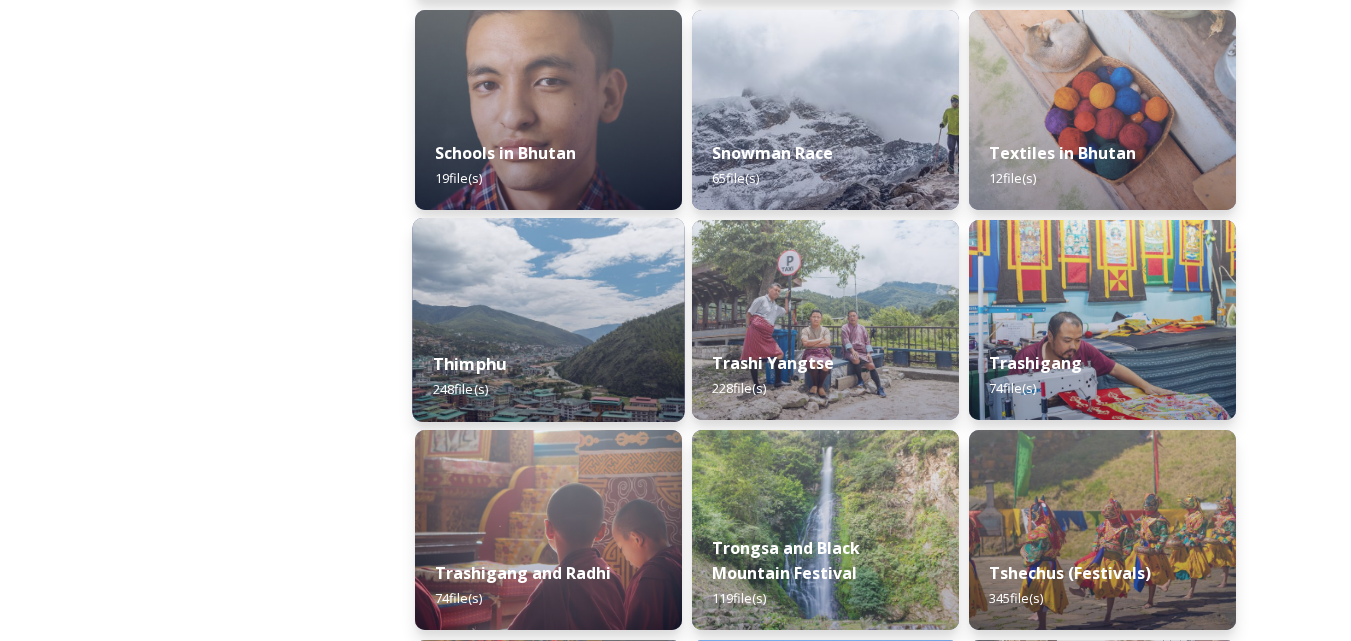 click on "Thimphu 248  file(s)" at bounding box center (548, 376) 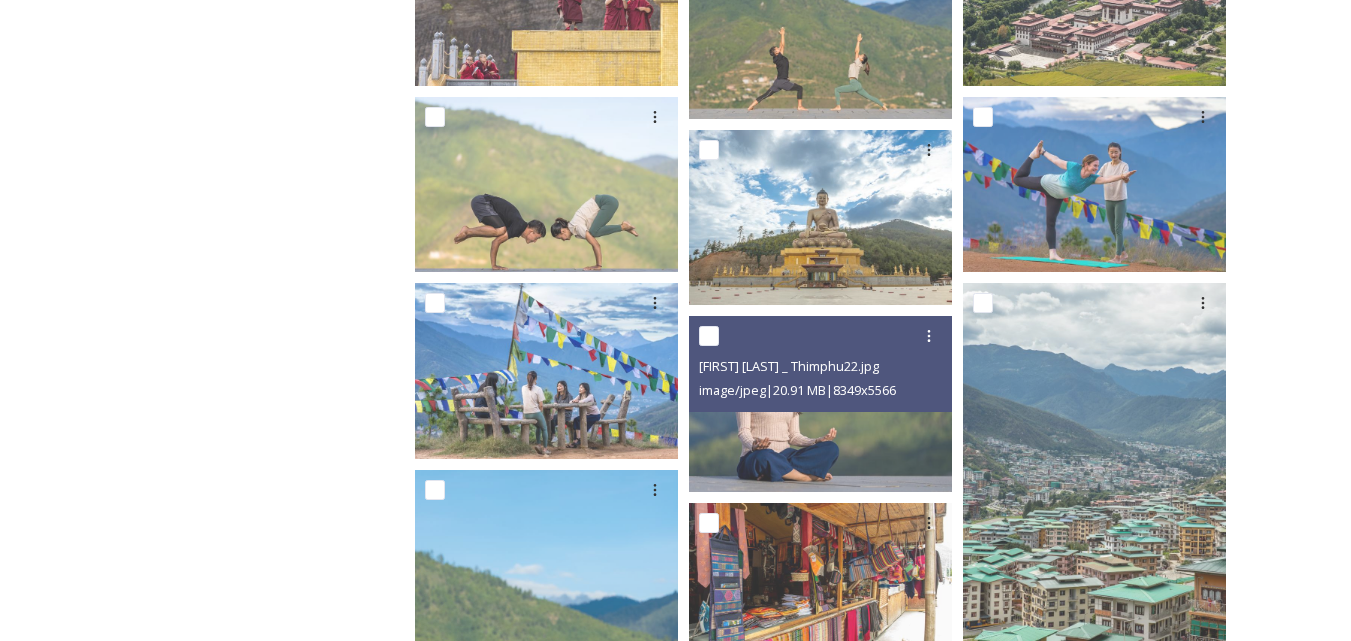 scroll, scrollTop: 1500, scrollLeft: 0, axis: vertical 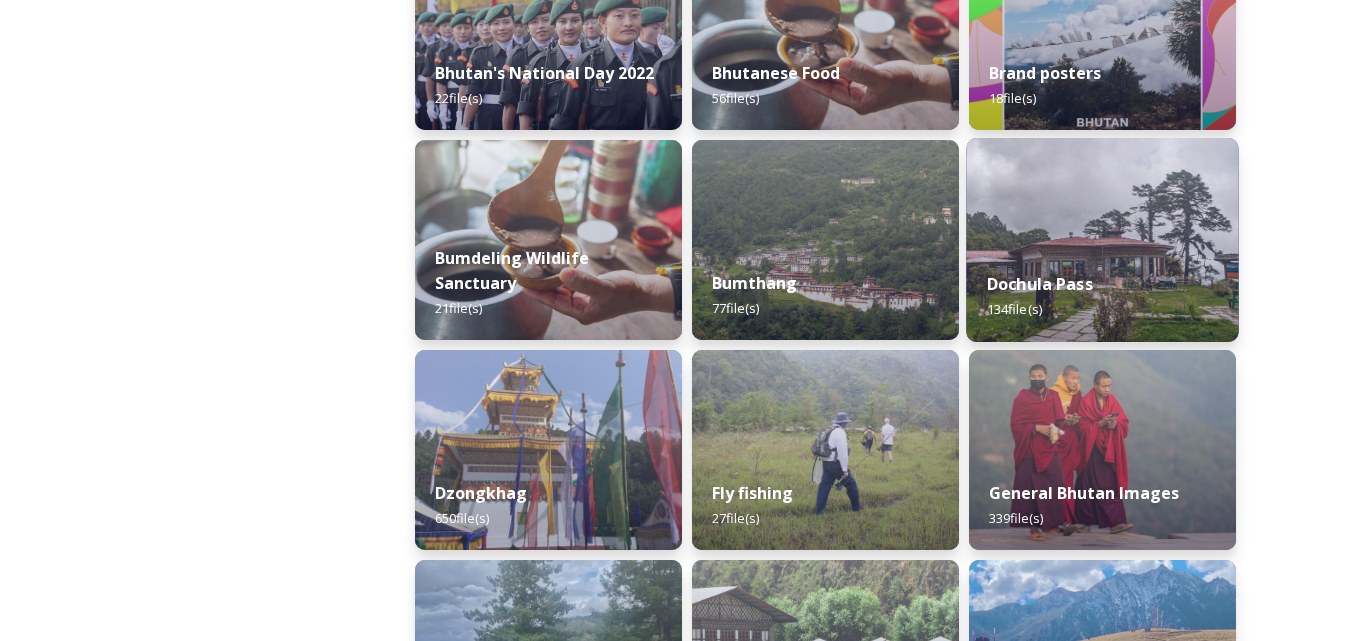 click on "Dochula Pass" at bounding box center [1040, 284] 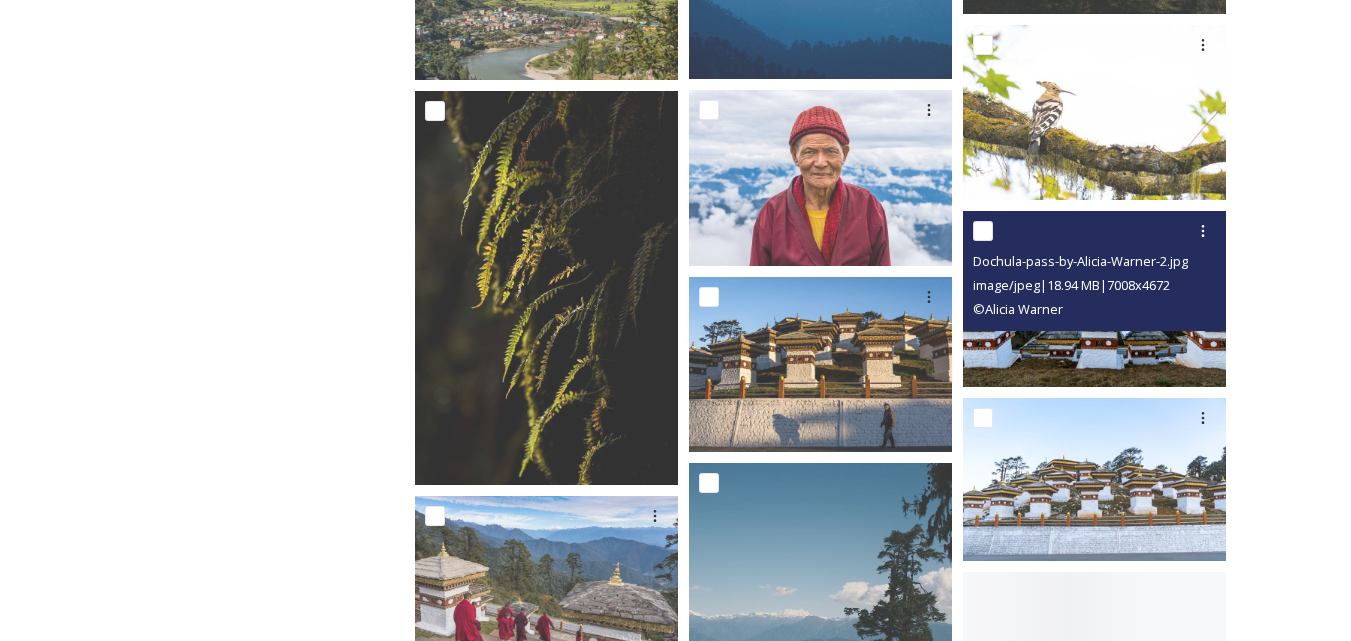 scroll, scrollTop: 1300, scrollLeft: 0, axis: vertical 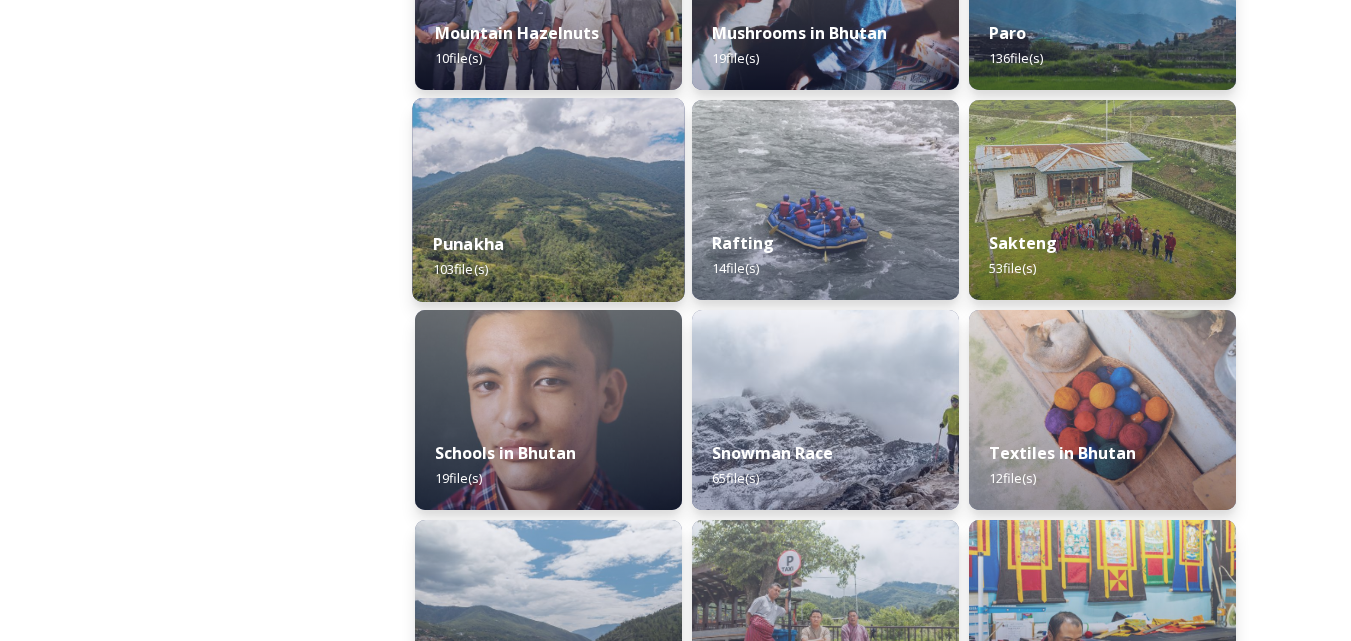 click at bounding box center (548, 200) 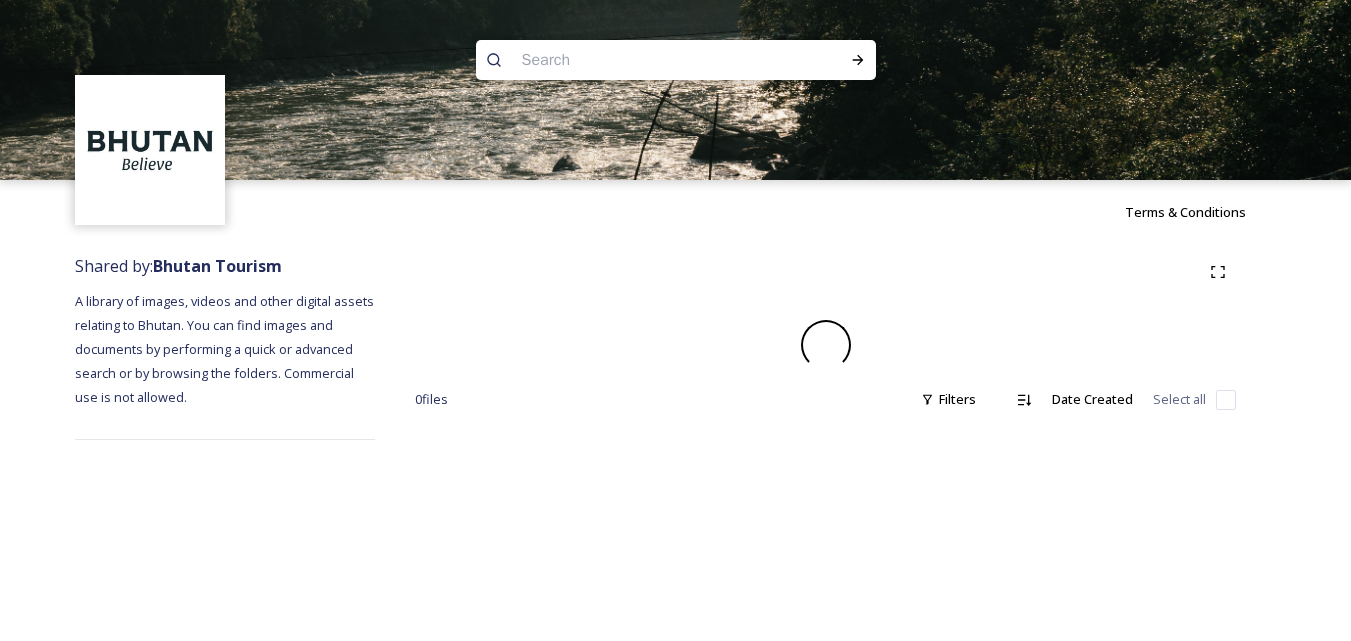scroll, scrollTop: 0, scrollLeft: 0, axis: both 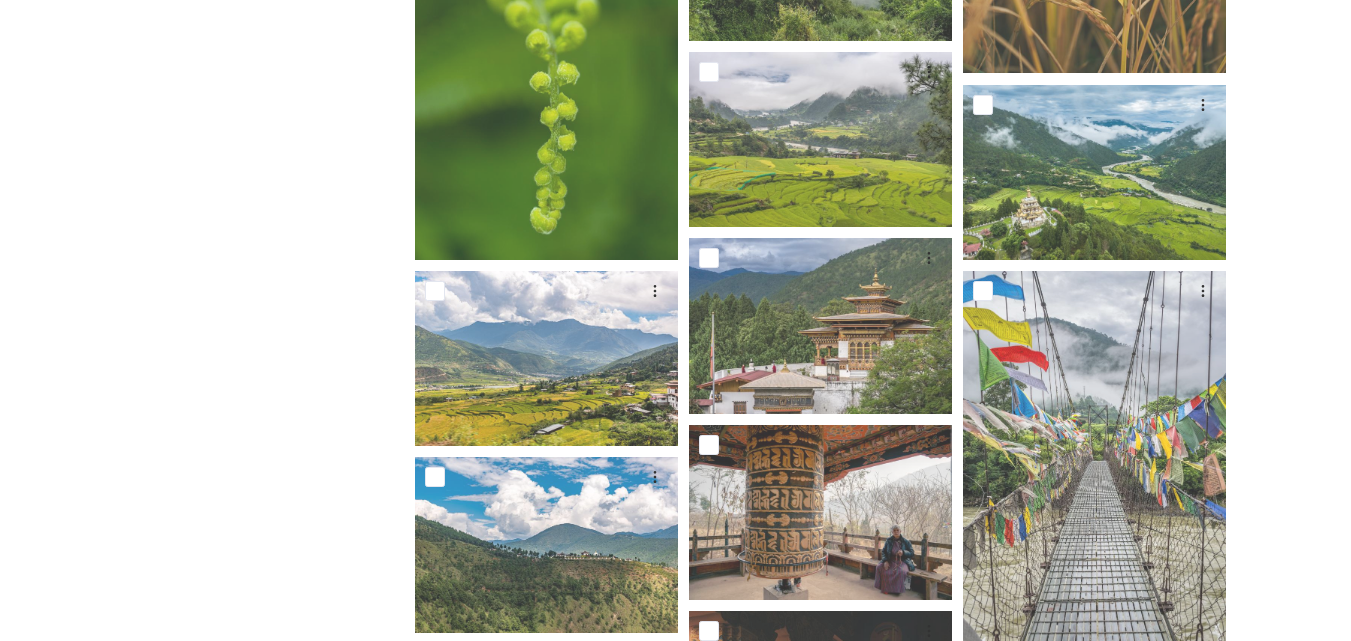 click on "Shared by: Bhutan Tourism A library of images, videos and other digital assets relating to Bhutan. You can find images and documents by performing a quick or advanced search or by browsing the folders. Commercial use is not allowed. Department of Tourism Bhutan – Brand Centre [CITY] [NUMBER] file s Filters Date Created Select all" at bounding box center [675, 1290] 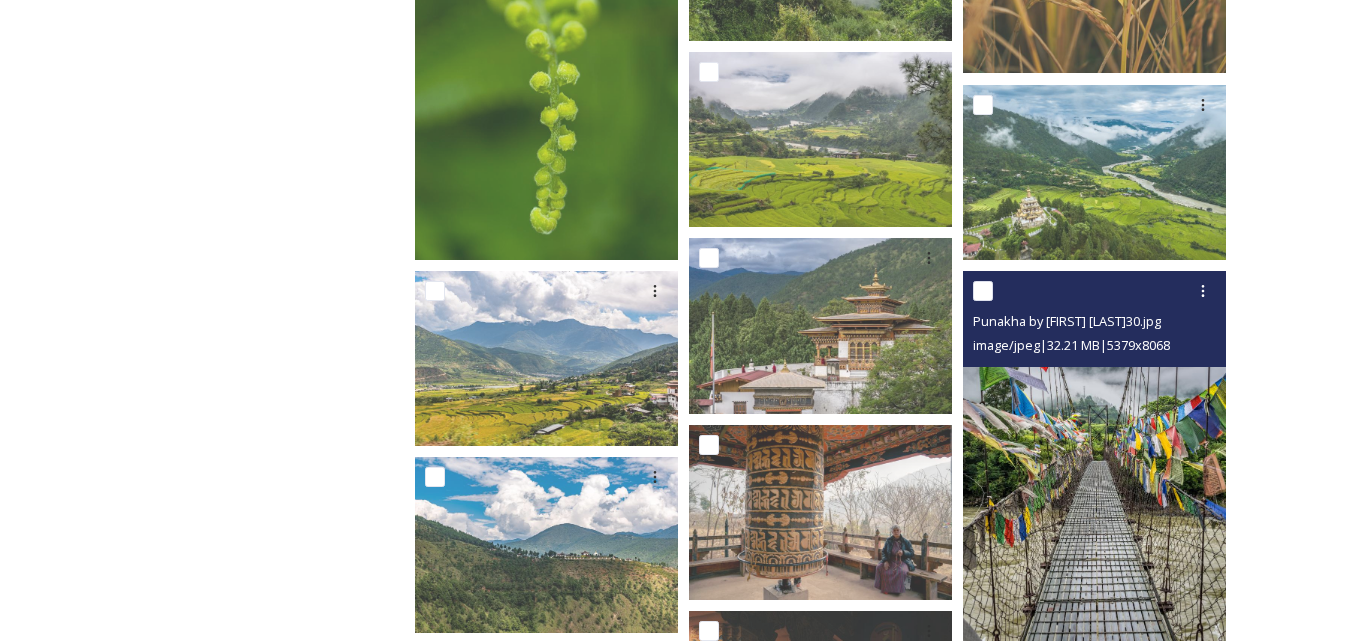 drag, startPoint x: 1078, startPoint y: 515, endPoint x: 1063, endPoint y: 568, distance: 55.081757 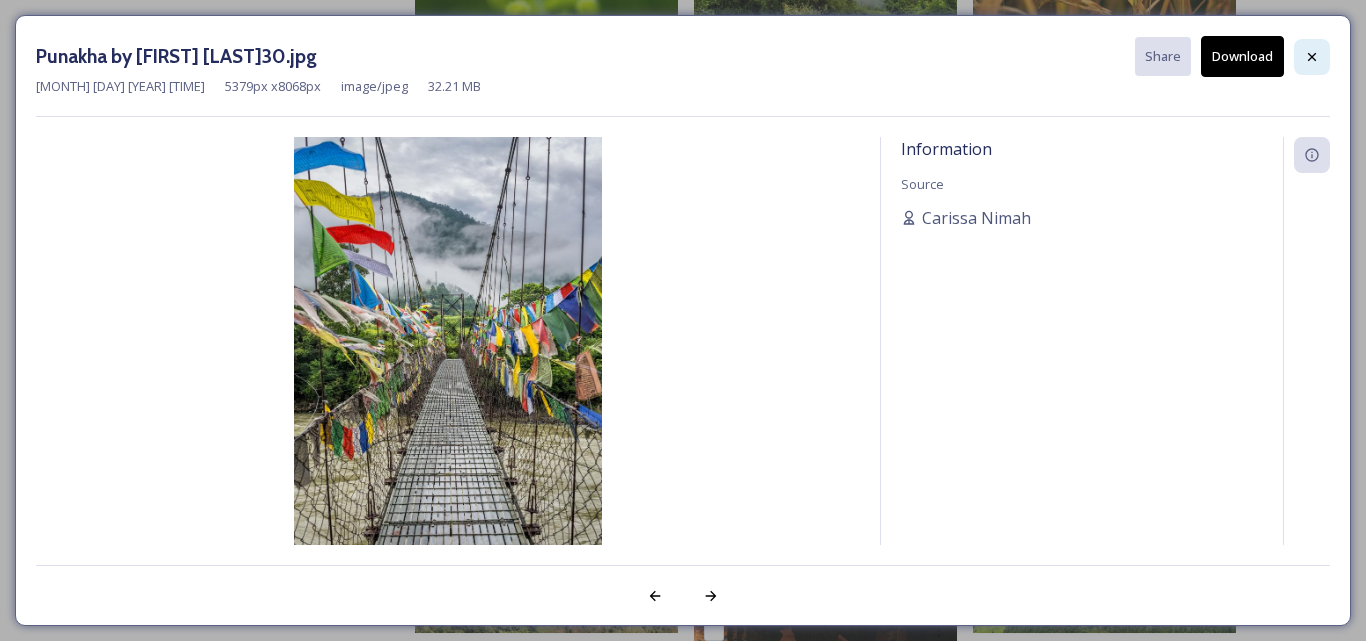 click 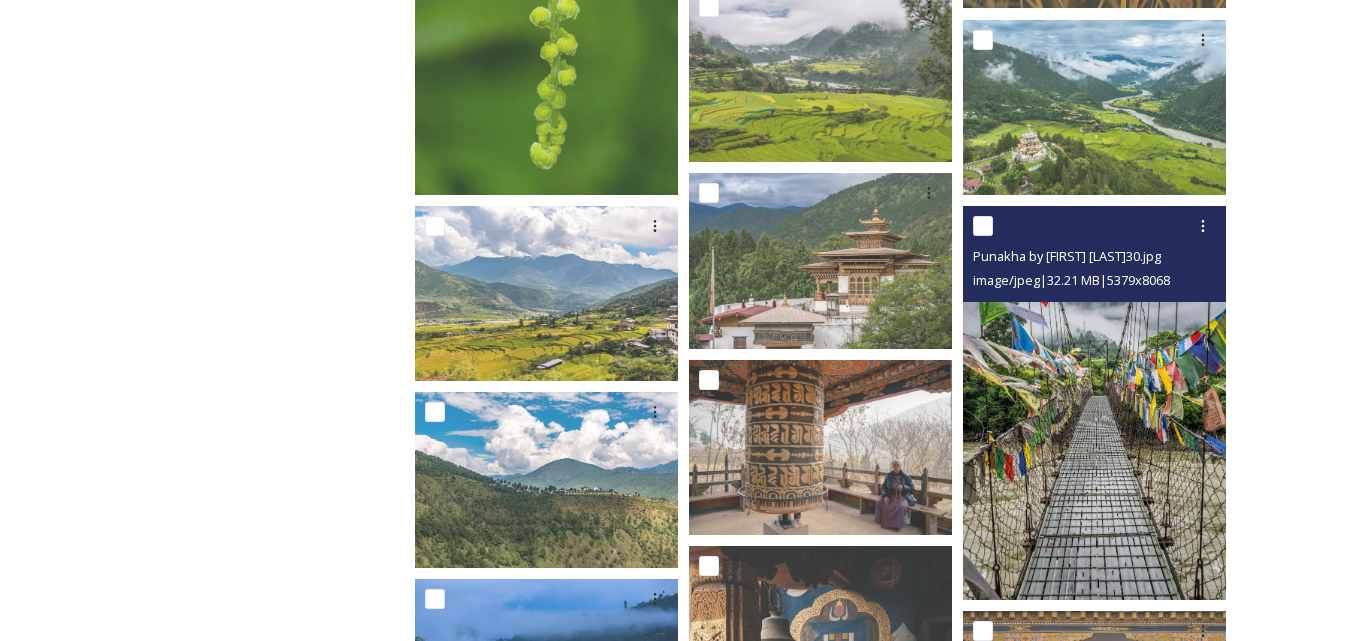 scroll, scrollTop: 800, scrollLeft: 0, axis: vertical 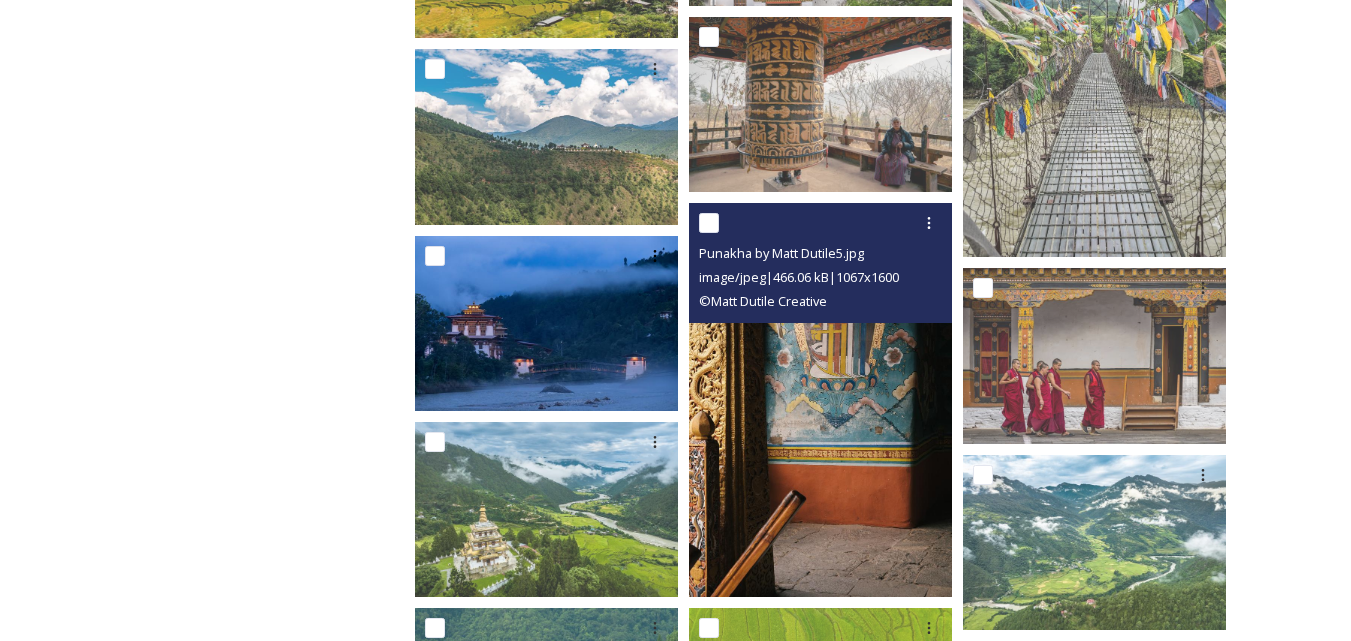 drag, startPoint x: 887, startPoint y: 316, endPoint x: 854, endPoint y: 392, distance: 82.85529 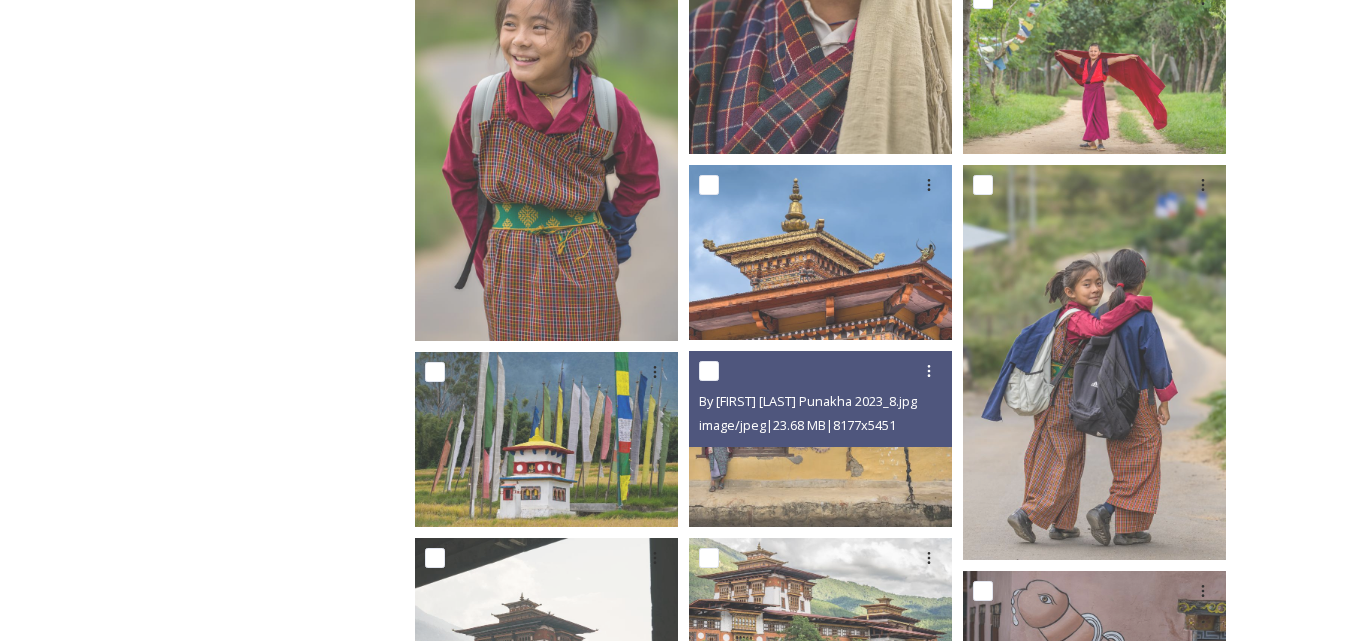 scroll, scrollTop: 8, scrollLeft: 0, axis: vertical 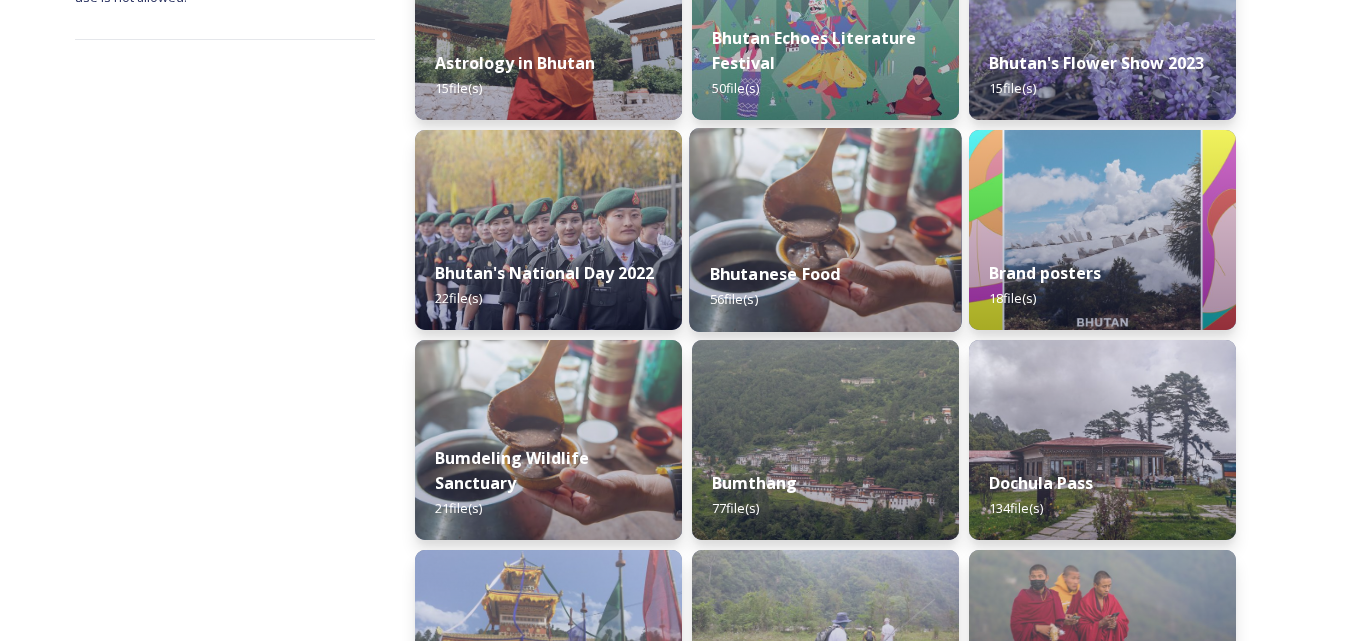 click at bounding box center (825, 230) 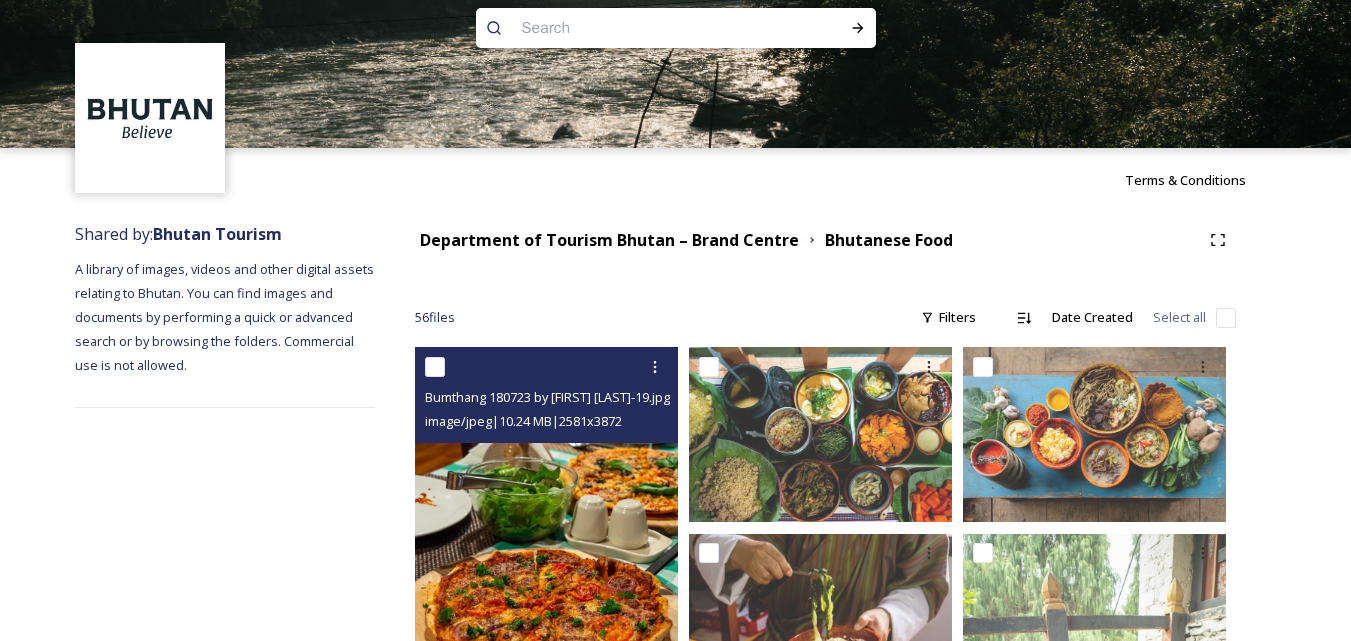 scroll, scrollTop: 0, scrollLeft: 0, axis: both 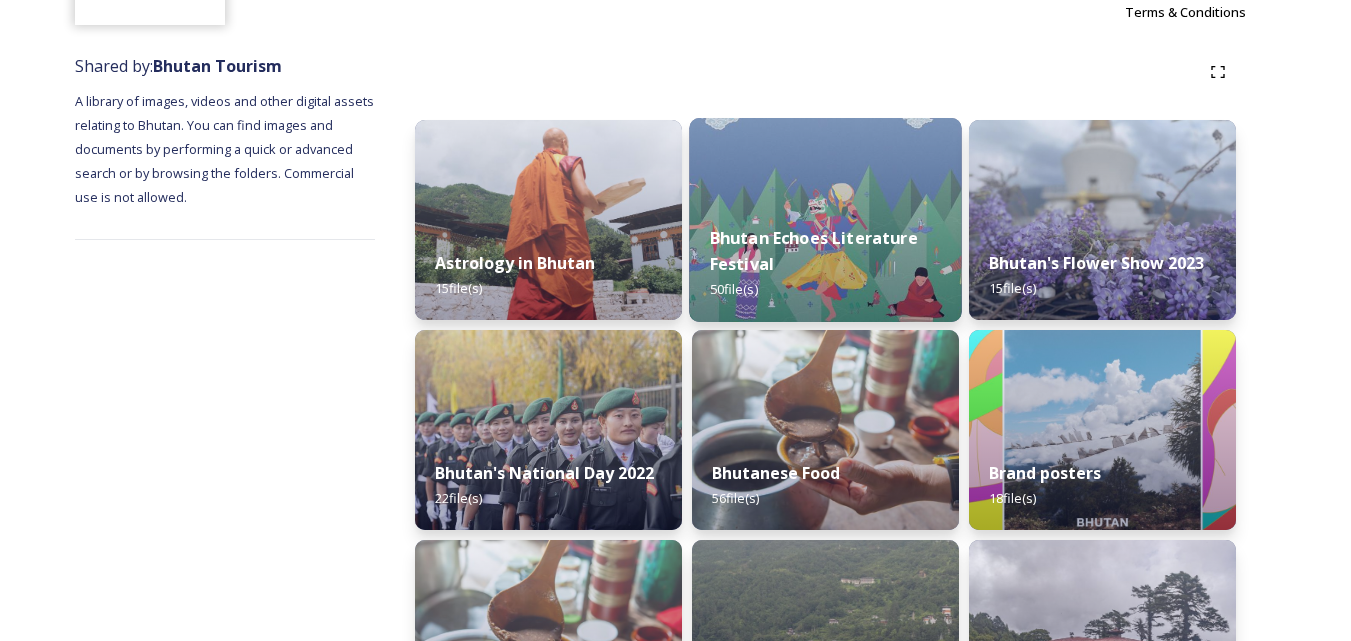 click at bounding box center [825, 220] 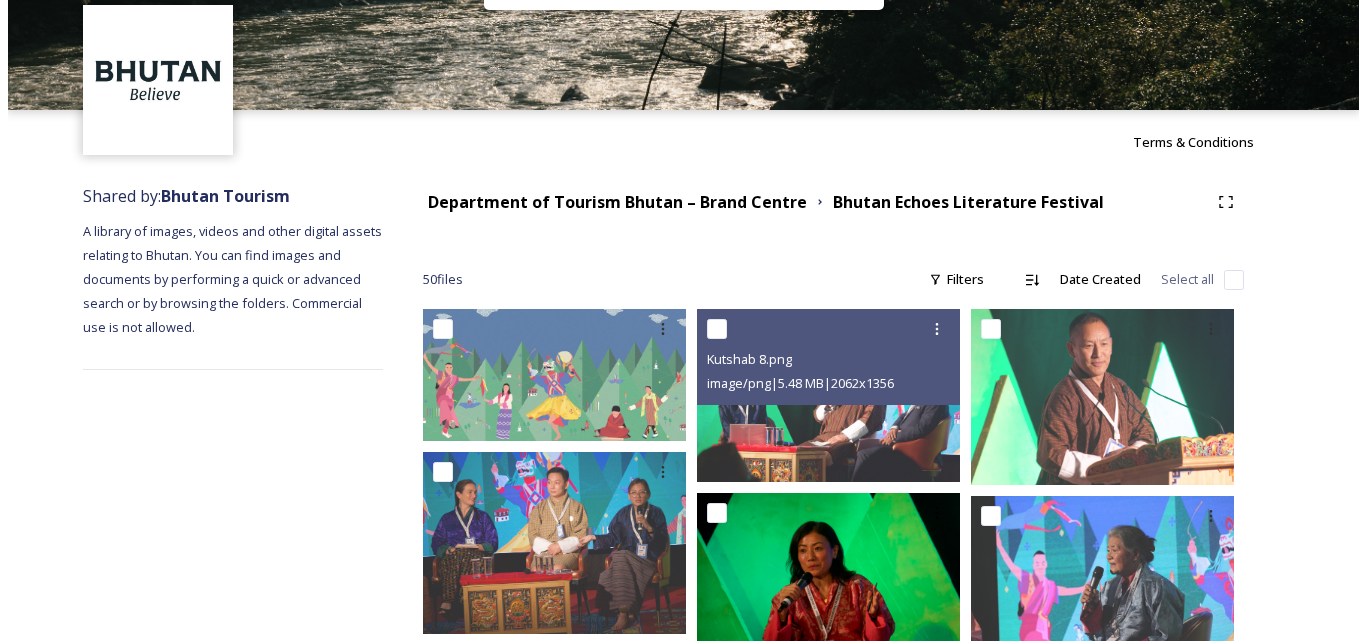 scroll, scrollTop: 0, scrollLeft: 0, axis: both 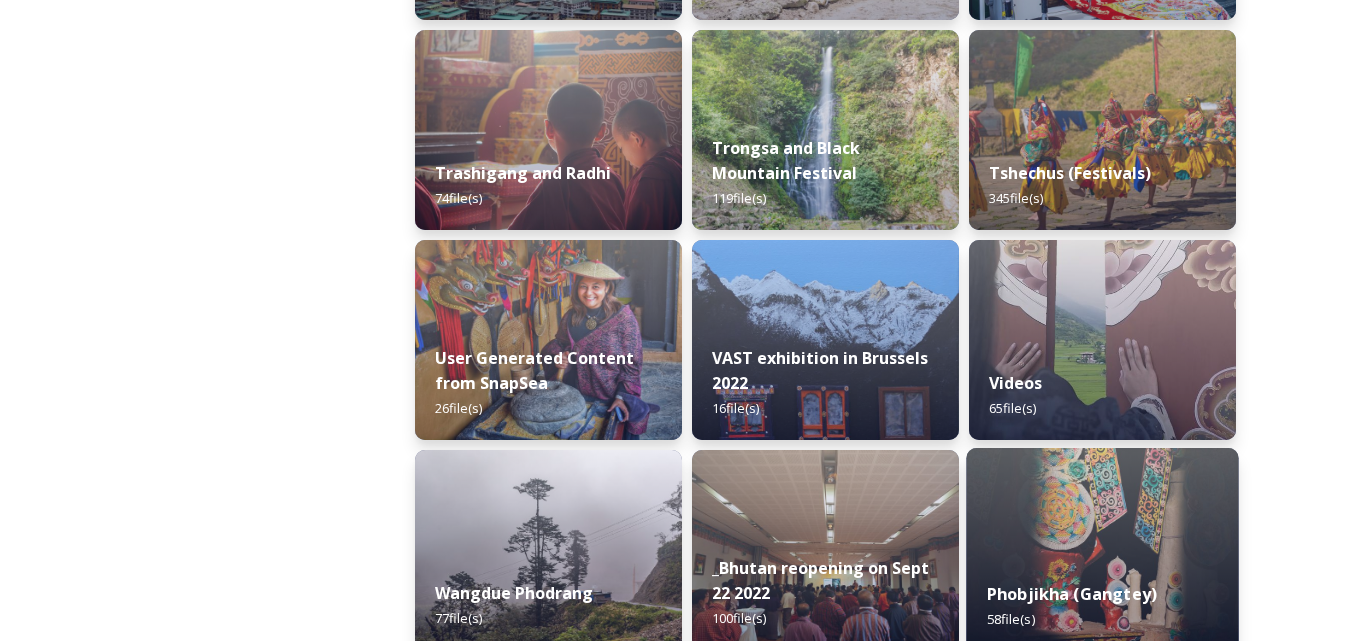 click at bounding box center [1102, 550] 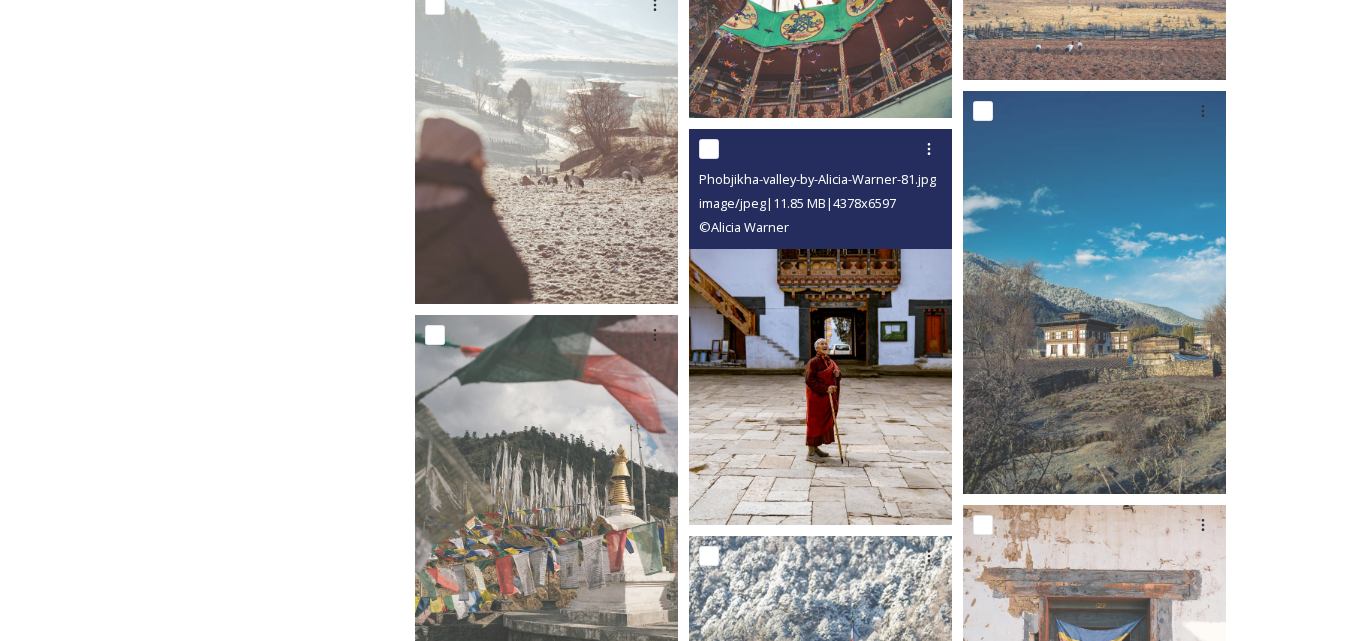scroll, scrollTop: 1700, scrollLeft: 0, axis: vertical 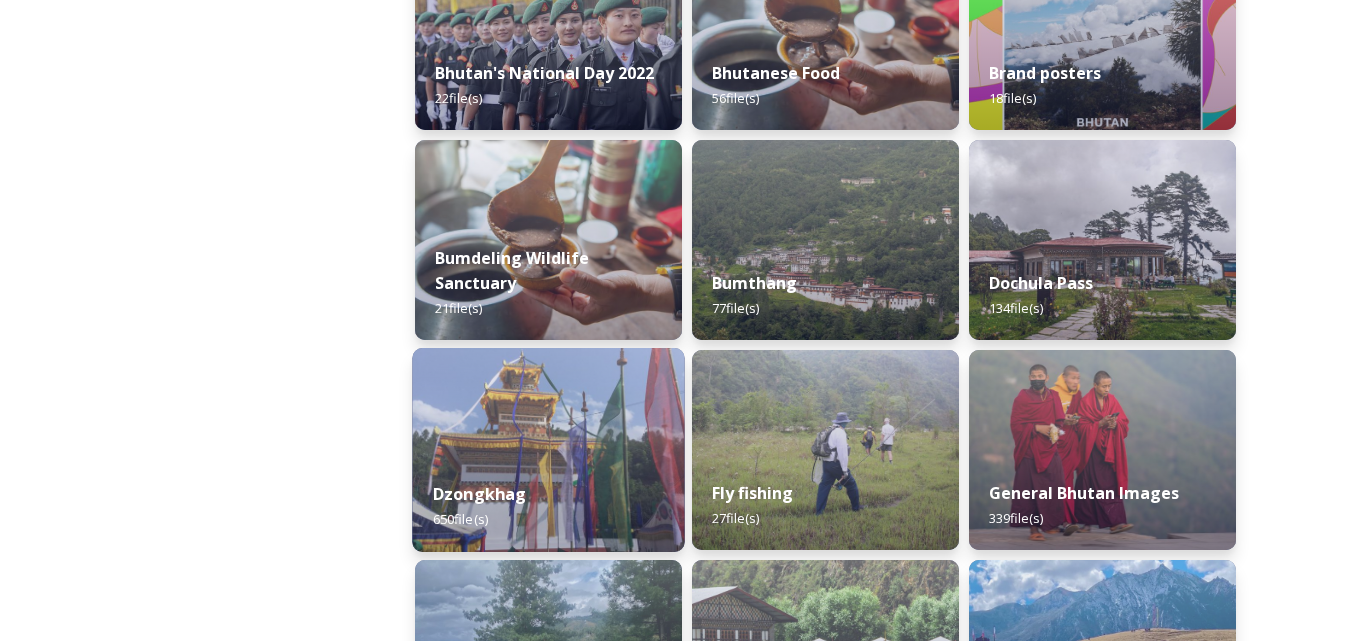 click at bounding box center [548, 450] 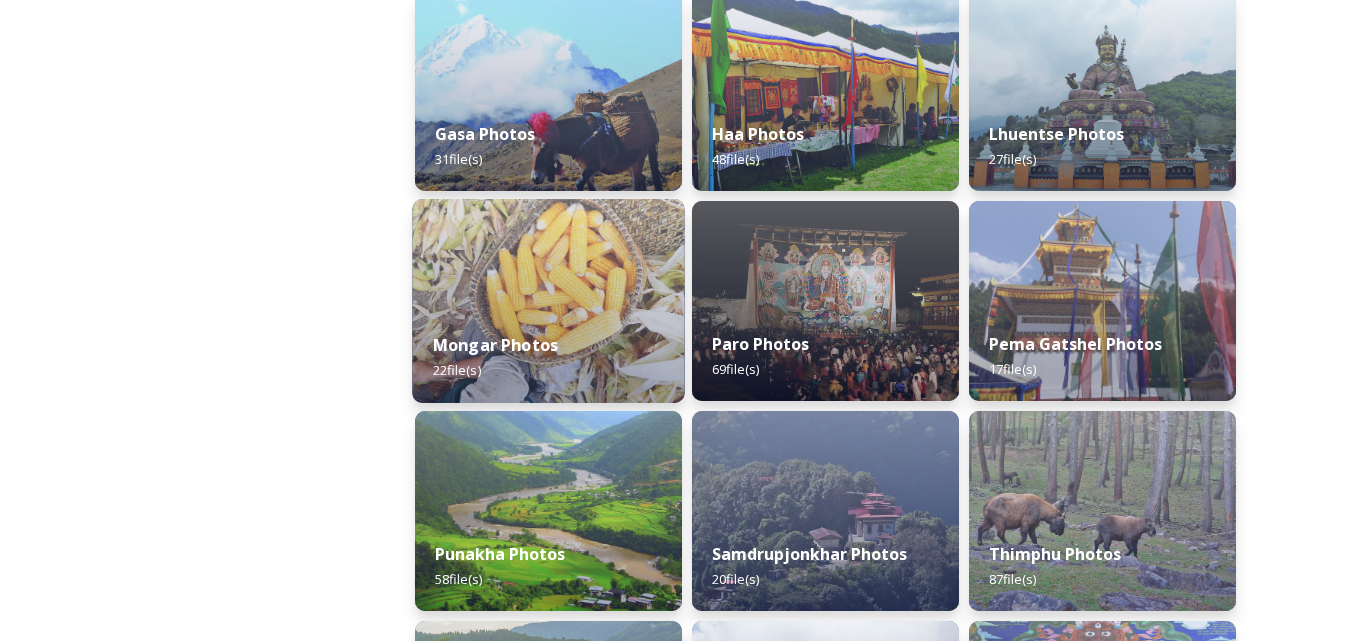 scroll, scrollTop: 600, scrollLeft: 0, axis: vertical 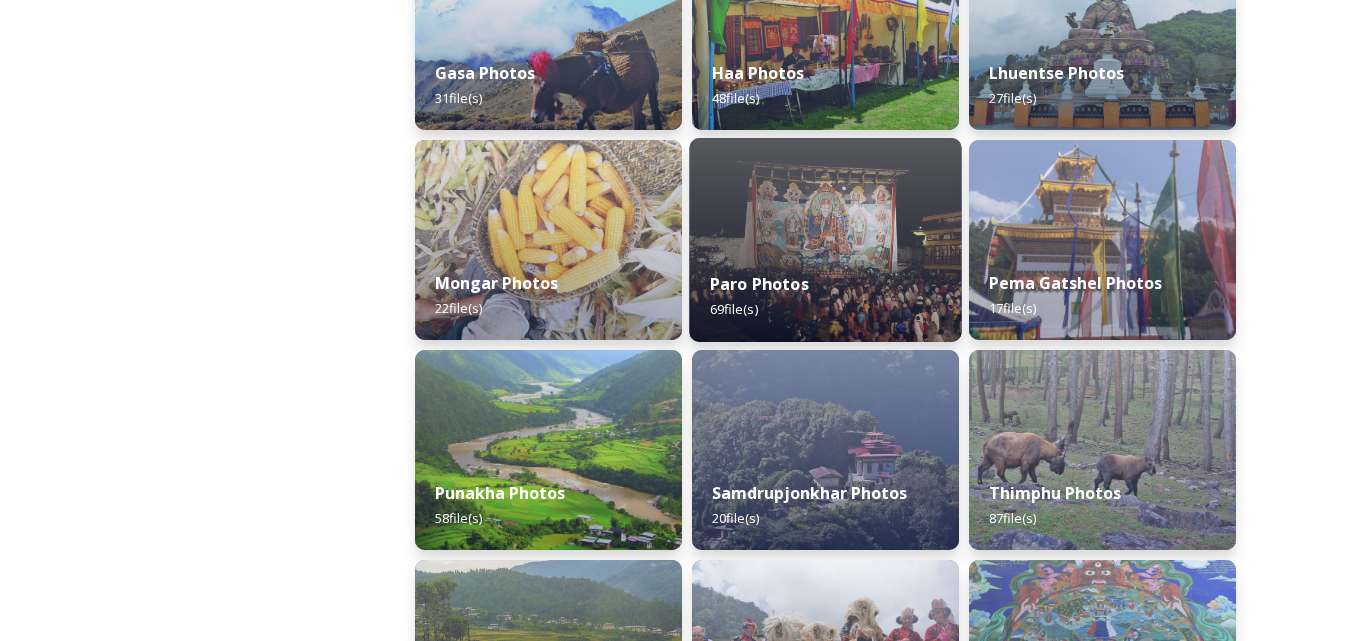 click on "Paro Photos 69  file(s)" at bounding box center (825, 296) 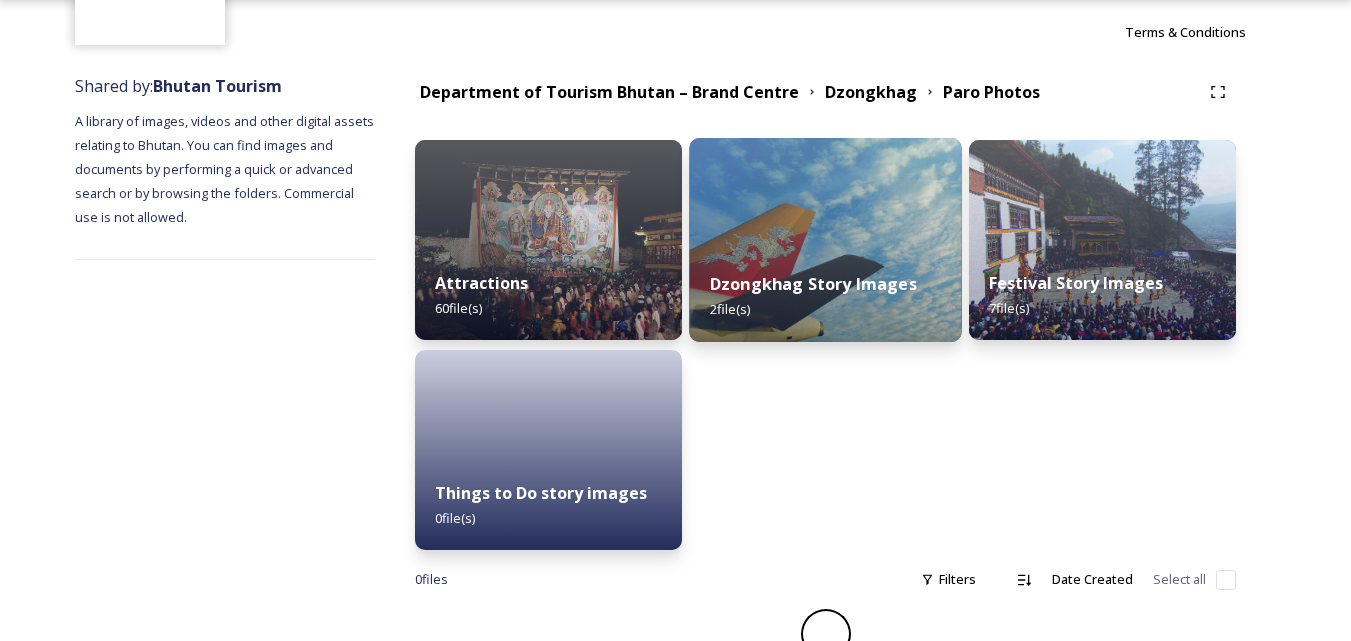scroll, scrollTop: 200, scrollLeft: 0, axis: vertical 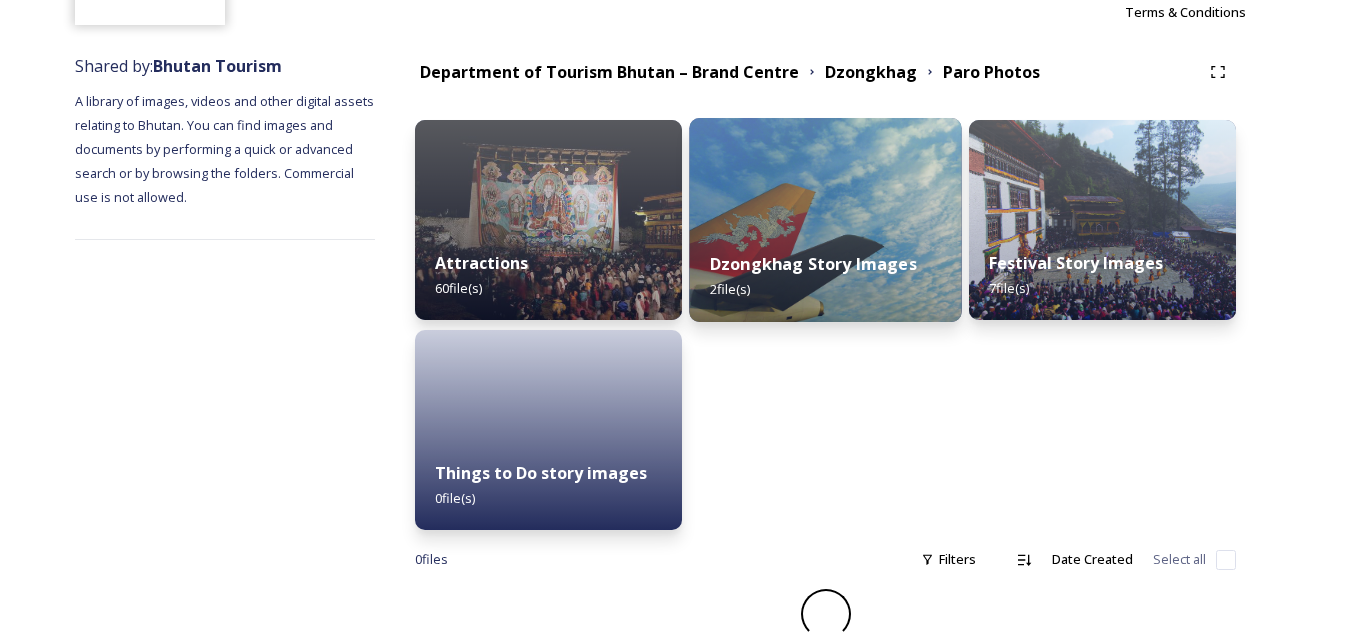 click at bounding box center (825, 220) 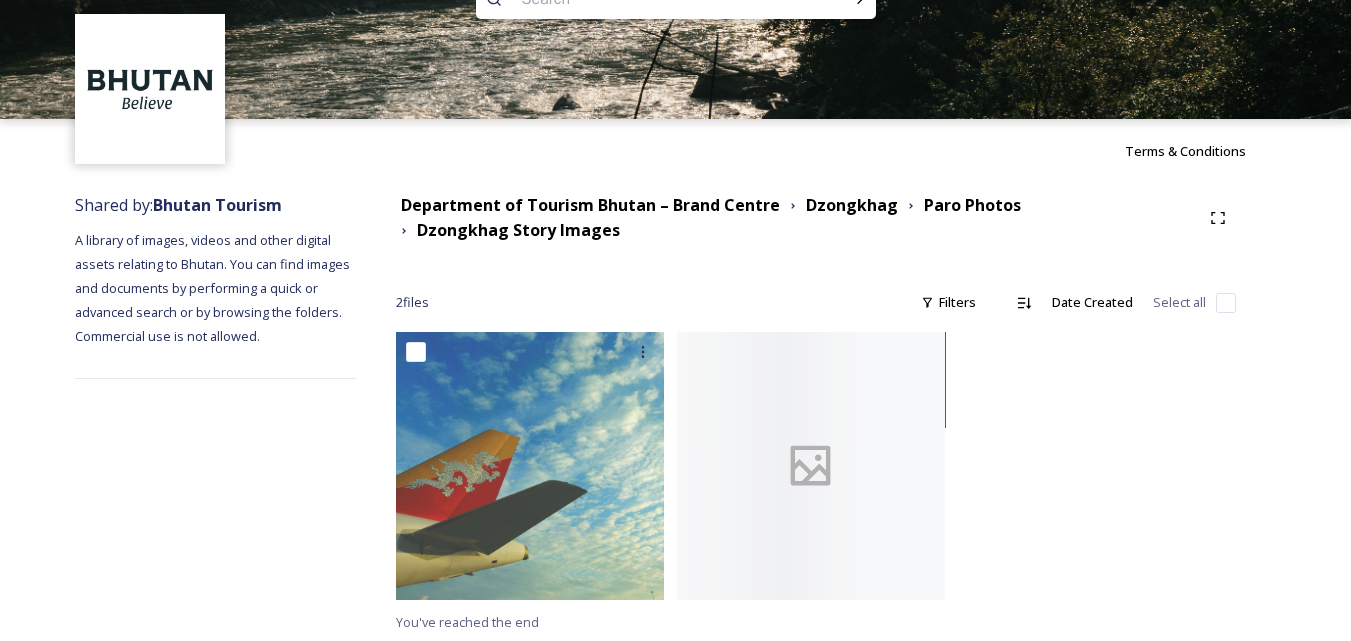 scroll, scrollTop: 62, scrollLeft: 0, axis: vertical 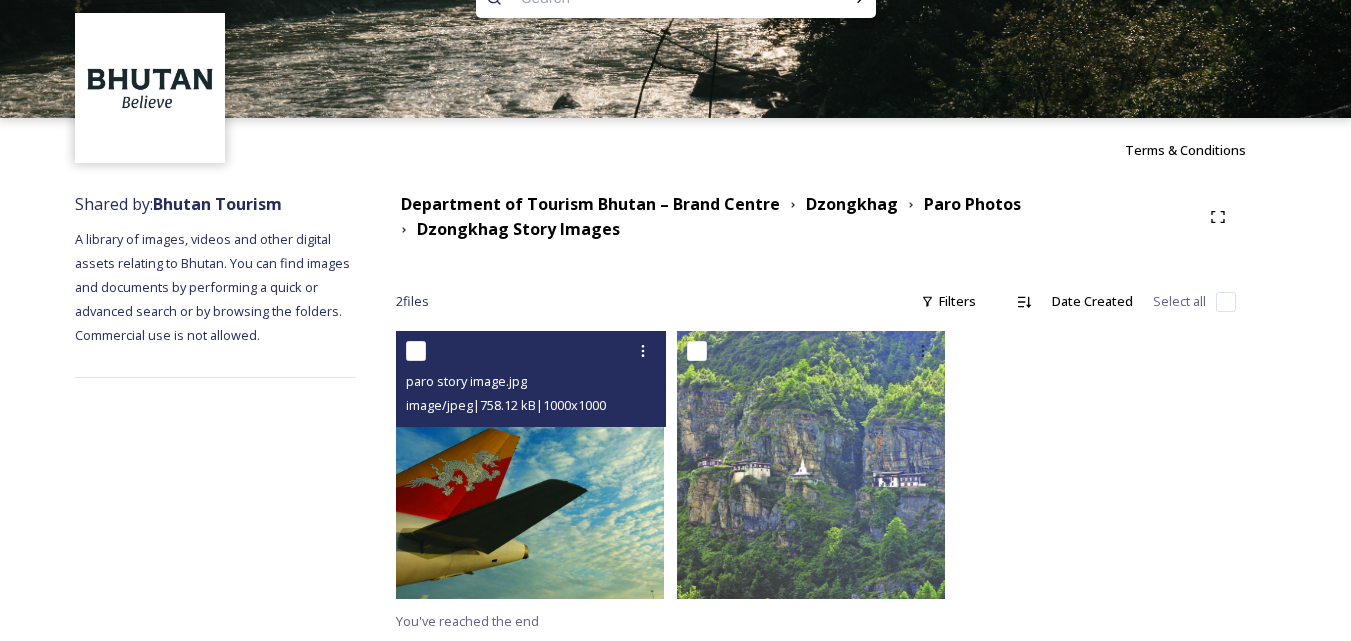 click at bounding box center [530, 465] 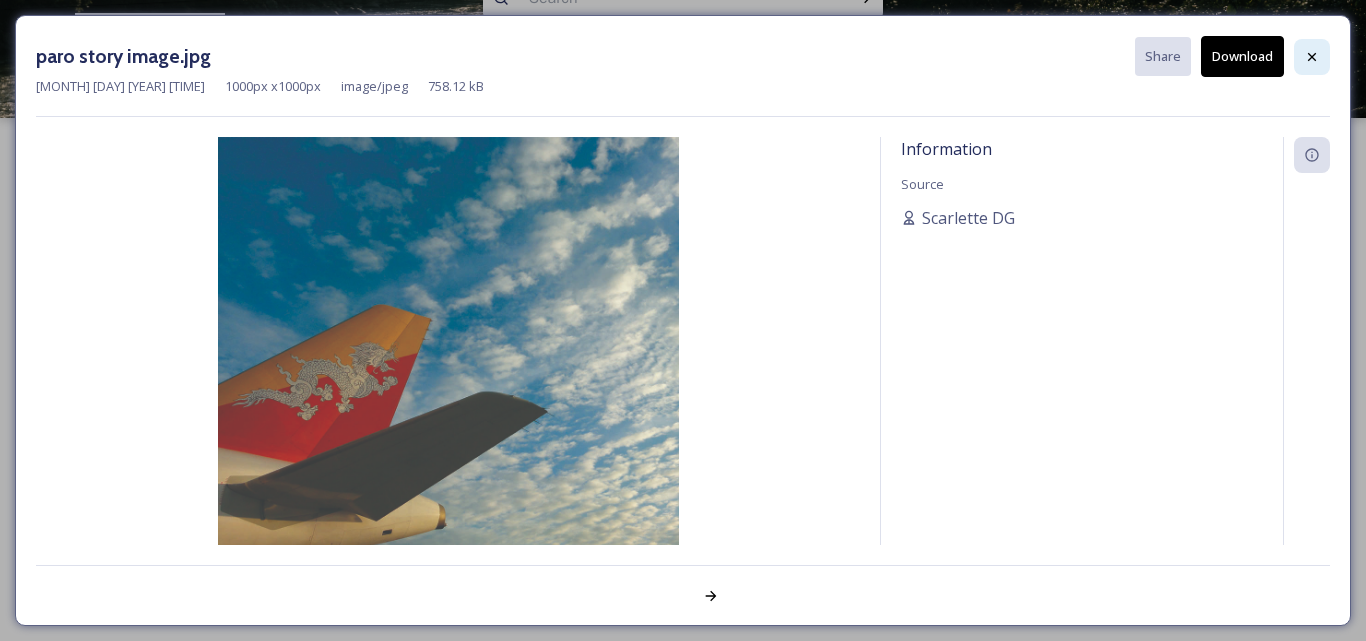 click at bounding box center (1312, 57) 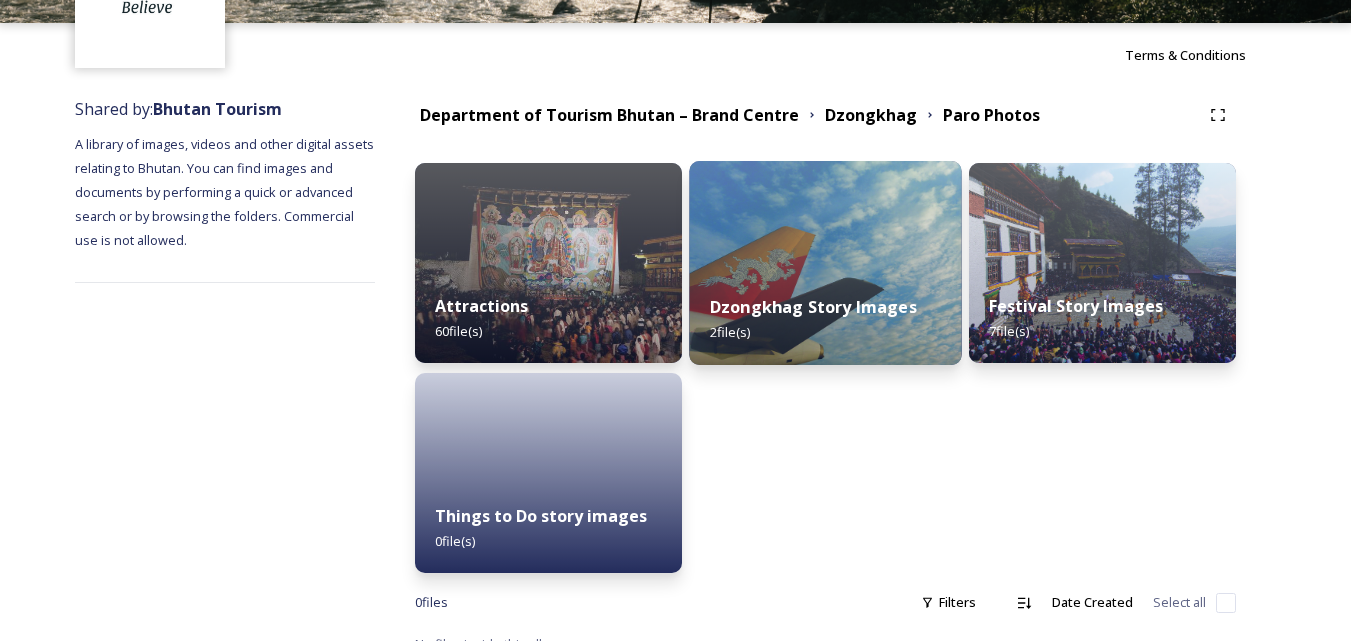 scroll, scrollTop: 182, scrollLeft: 0, axis: vertical 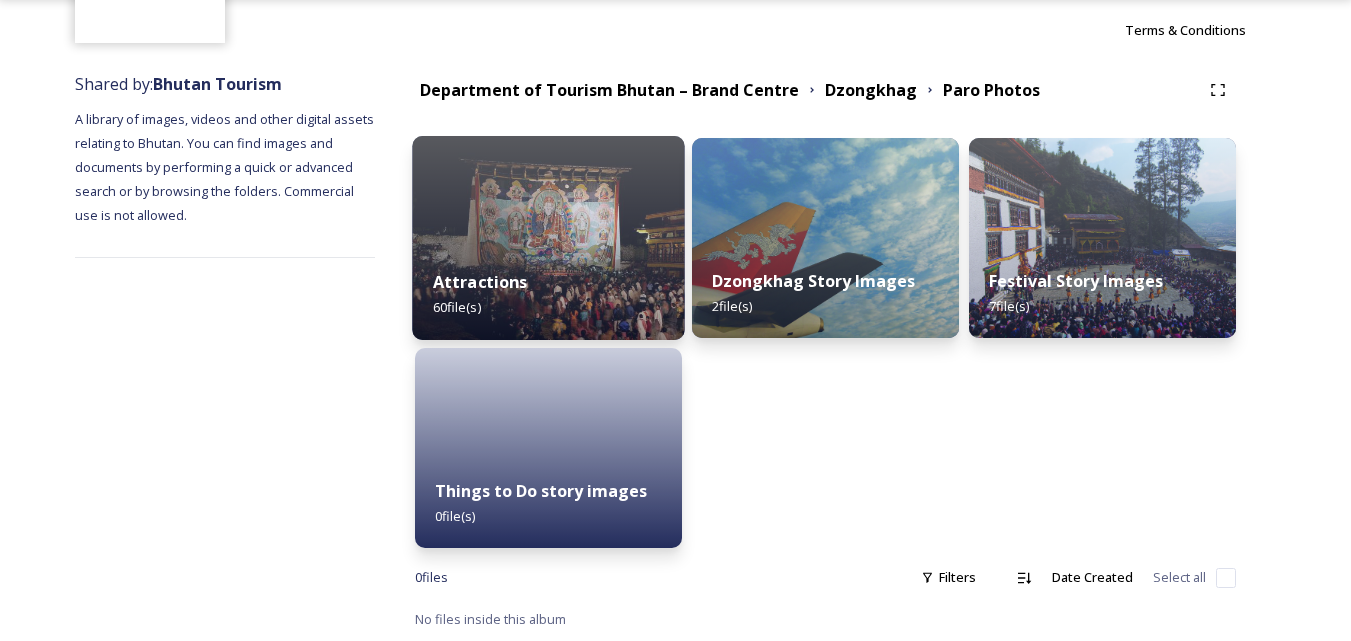 click on "Attractions 60  file(s)" at bounding box center (548, 294) 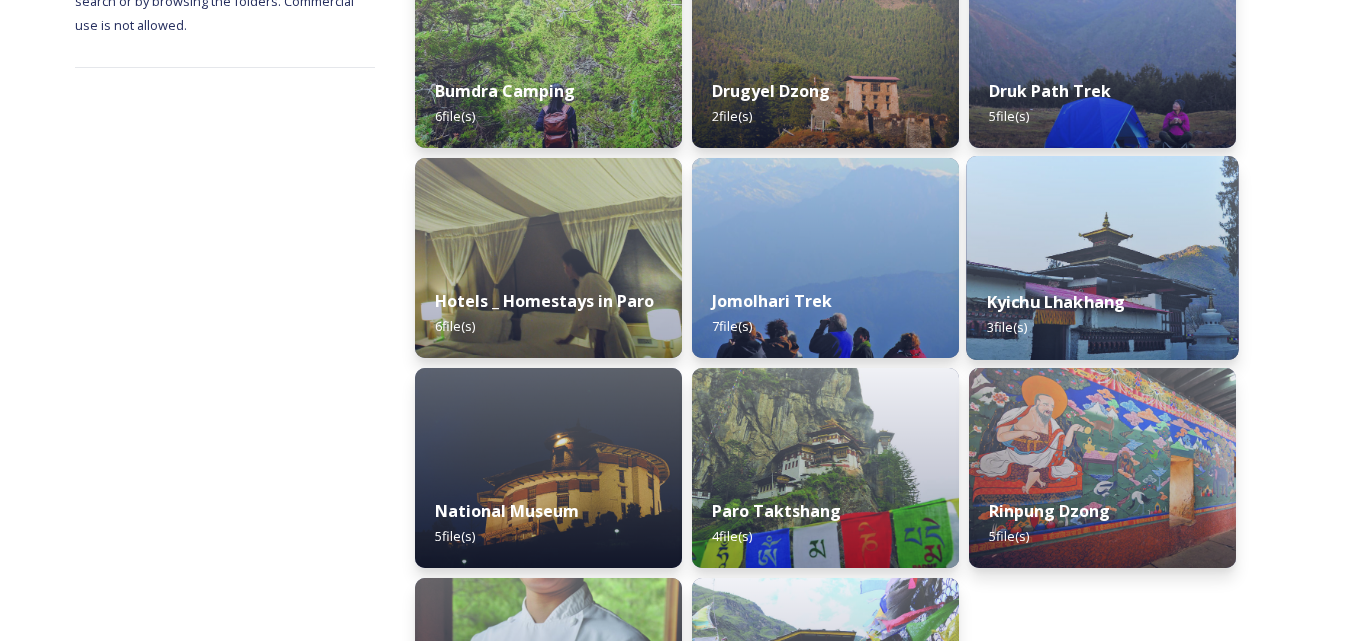 scroll, scrollTop: 400, scrollLeft: 0, axis: vertical 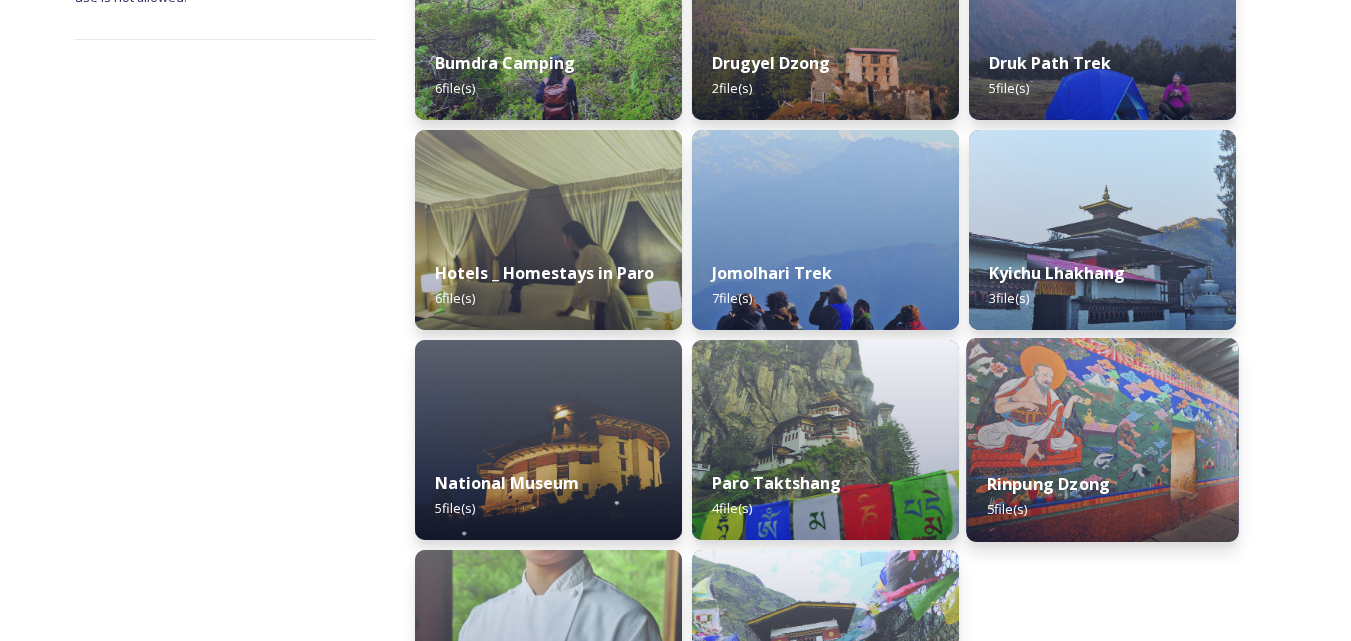 click at bounding box center [1102, 440] 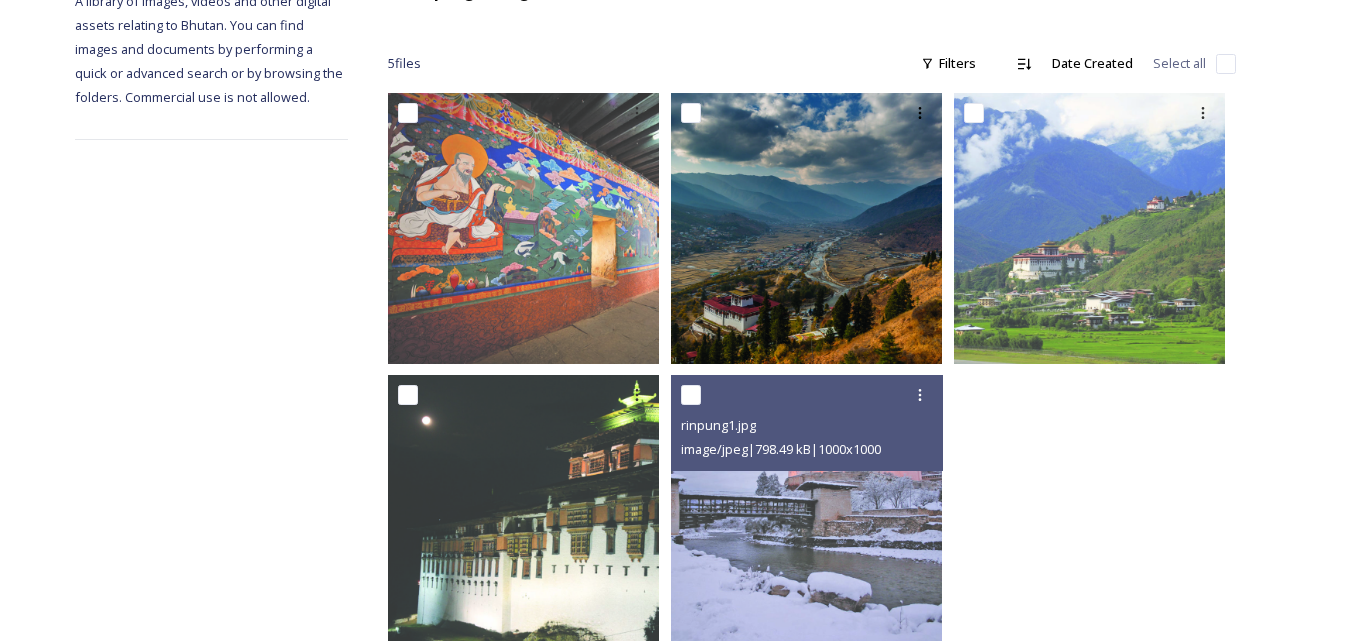 scroll, scrollTop: 347, scrollLeft: 0, axis: vertical 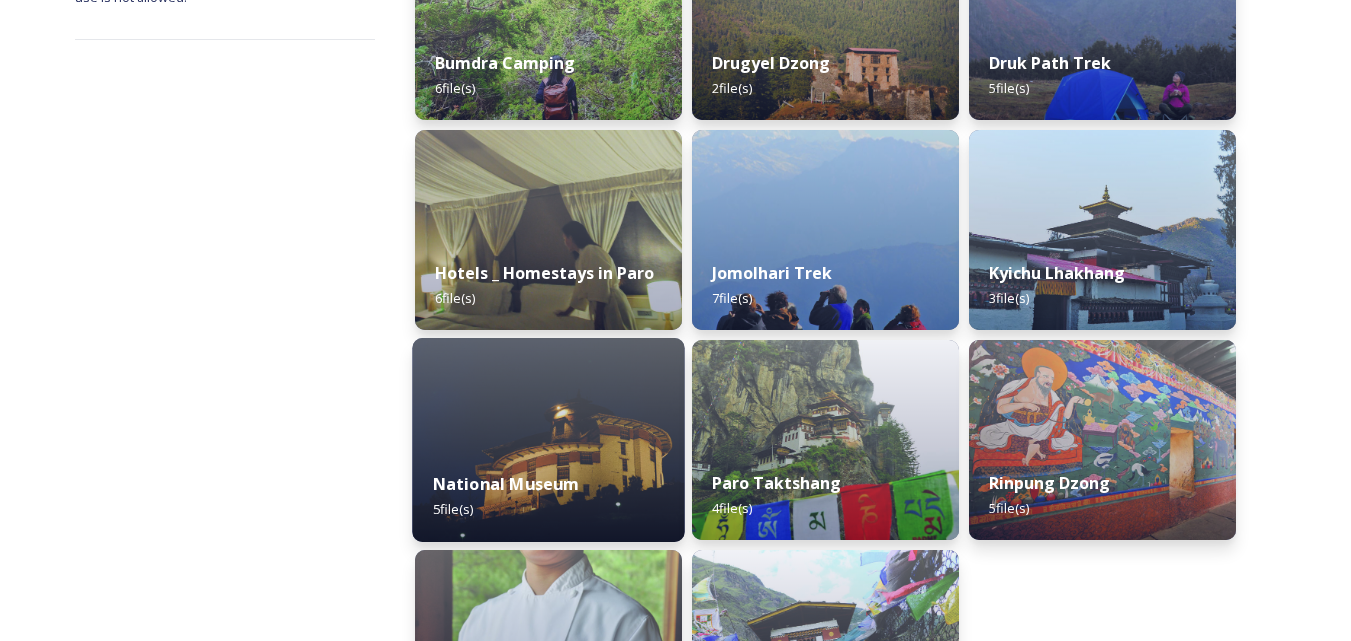 click at bounding box center (548, 440) 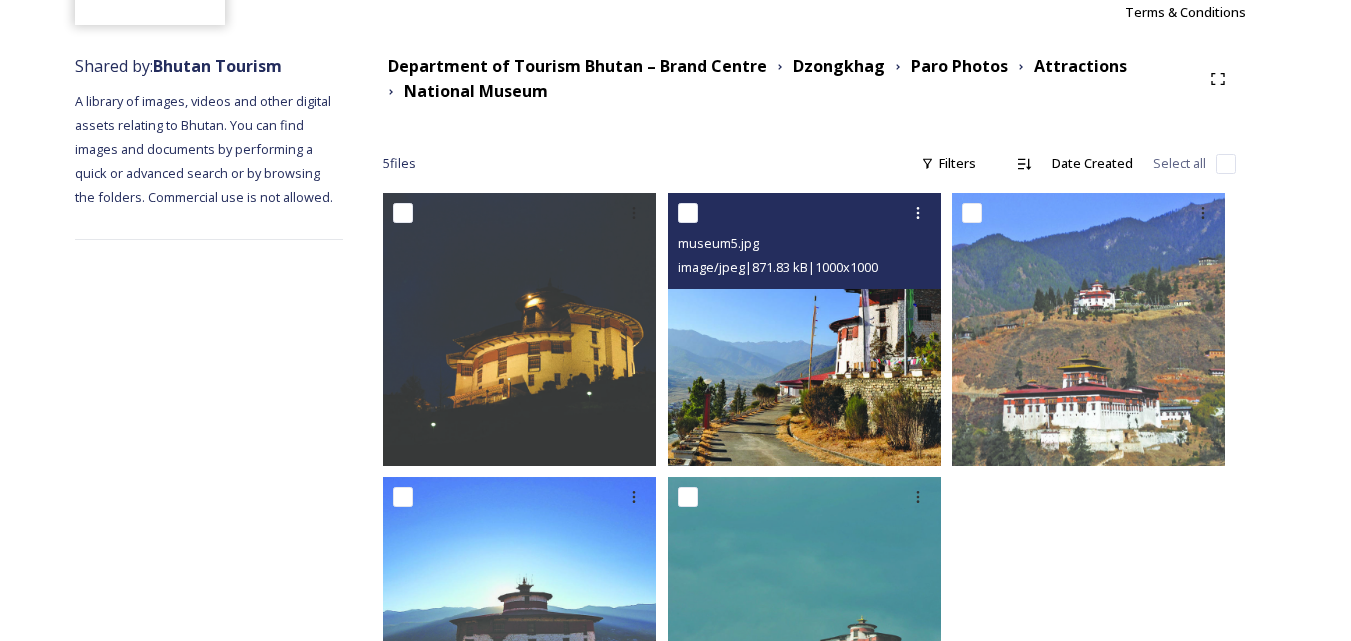 scroll, scrollTop: 351, scrollLeft: 0, axis: vertical 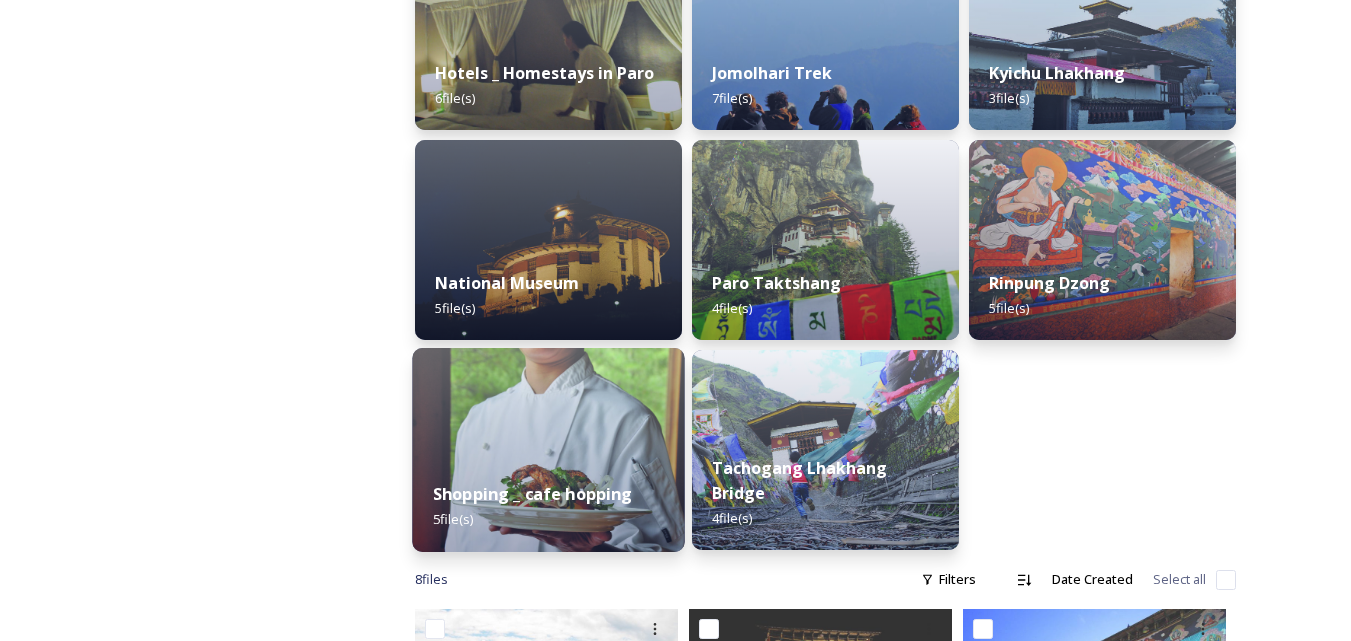 click at bounding box center (548, 450) 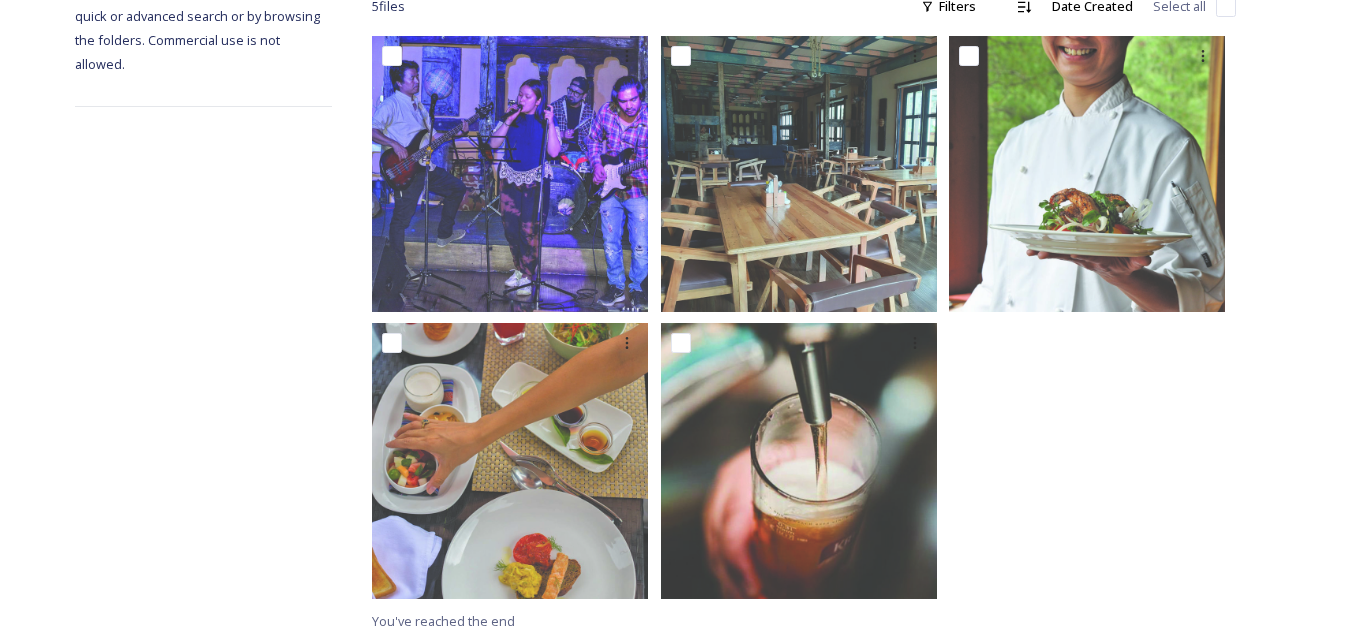 scroll, scrollTop: 0, scrollLeft: 0, axis: both 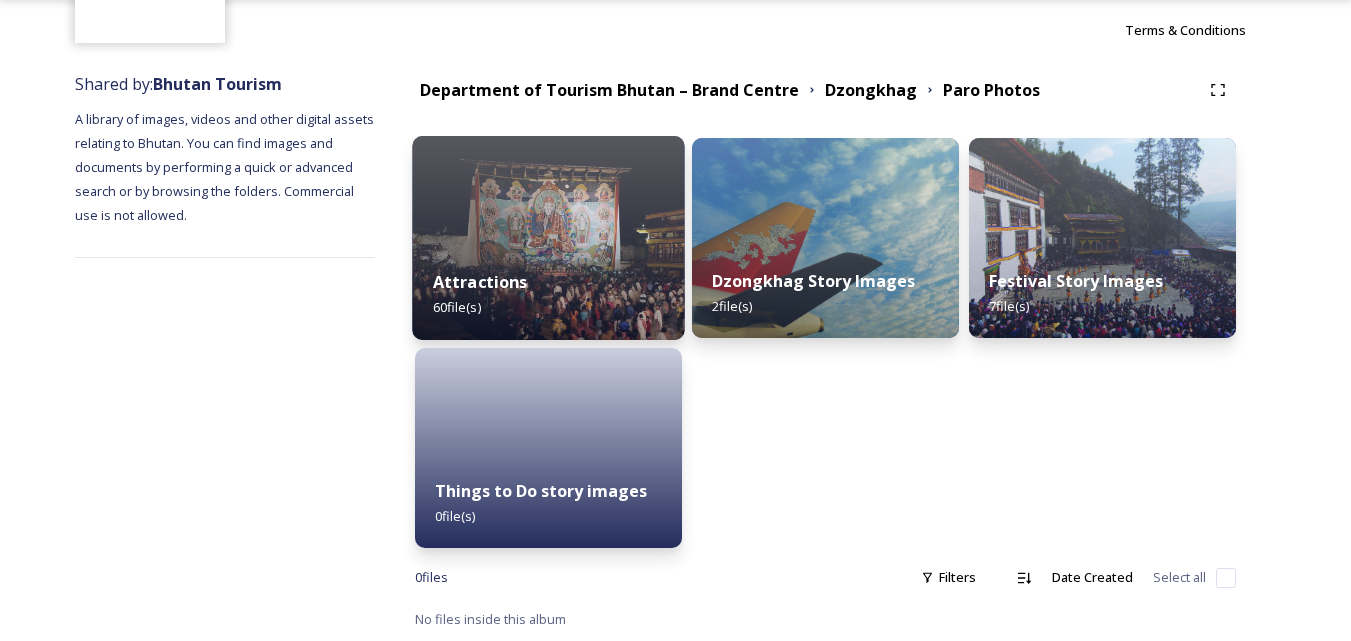 click on "Attractions 60  file(s)" at bounding box center (548, 294) 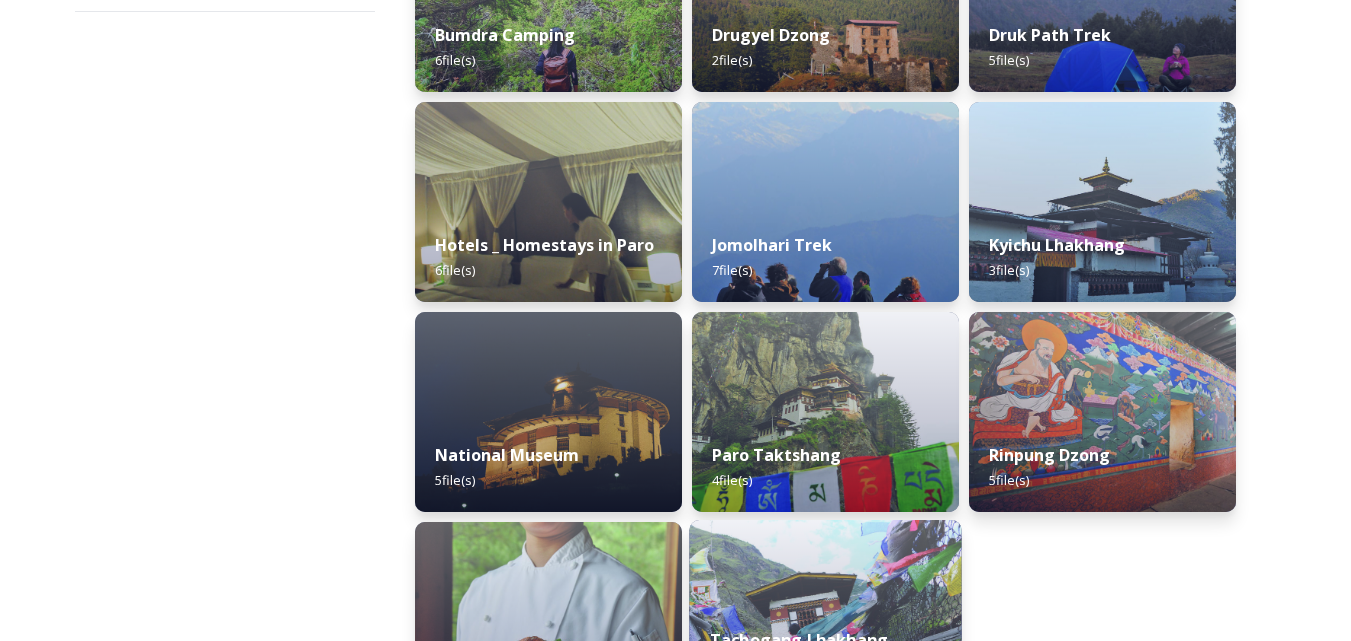 scroll, scrollTop: 600, scrollLeft: 0, axis: vertical 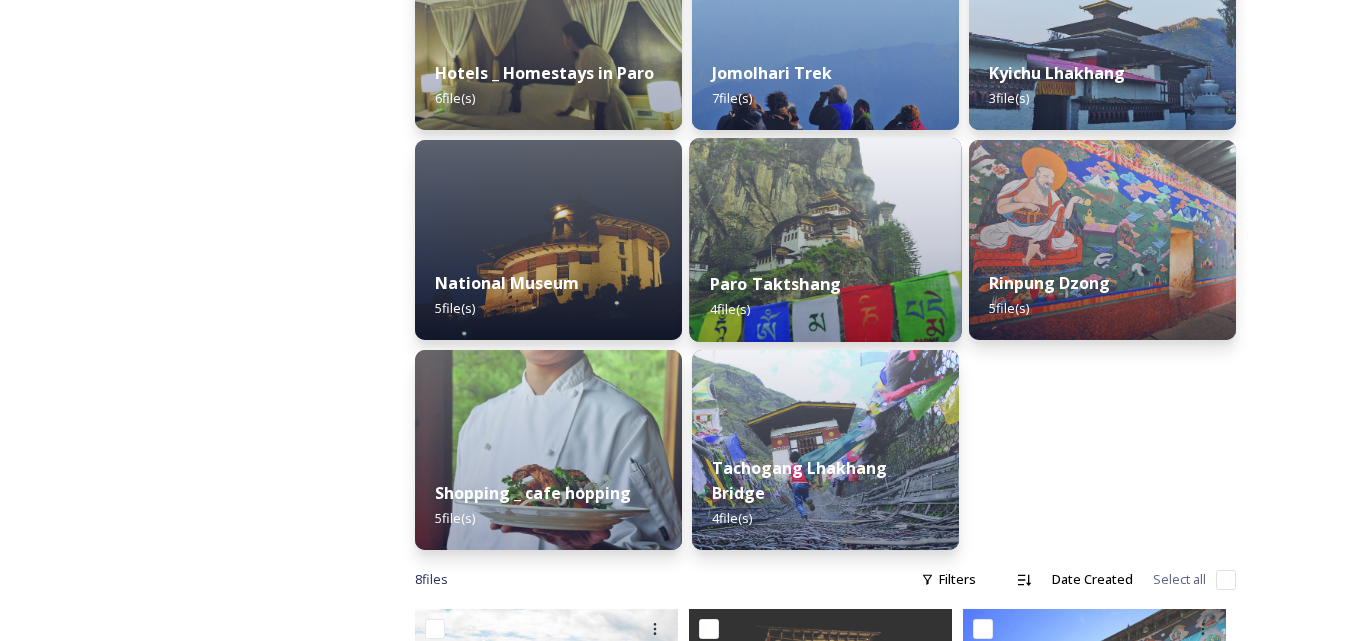 click on "Paro Taktshang" at bounding box center [776, 284] 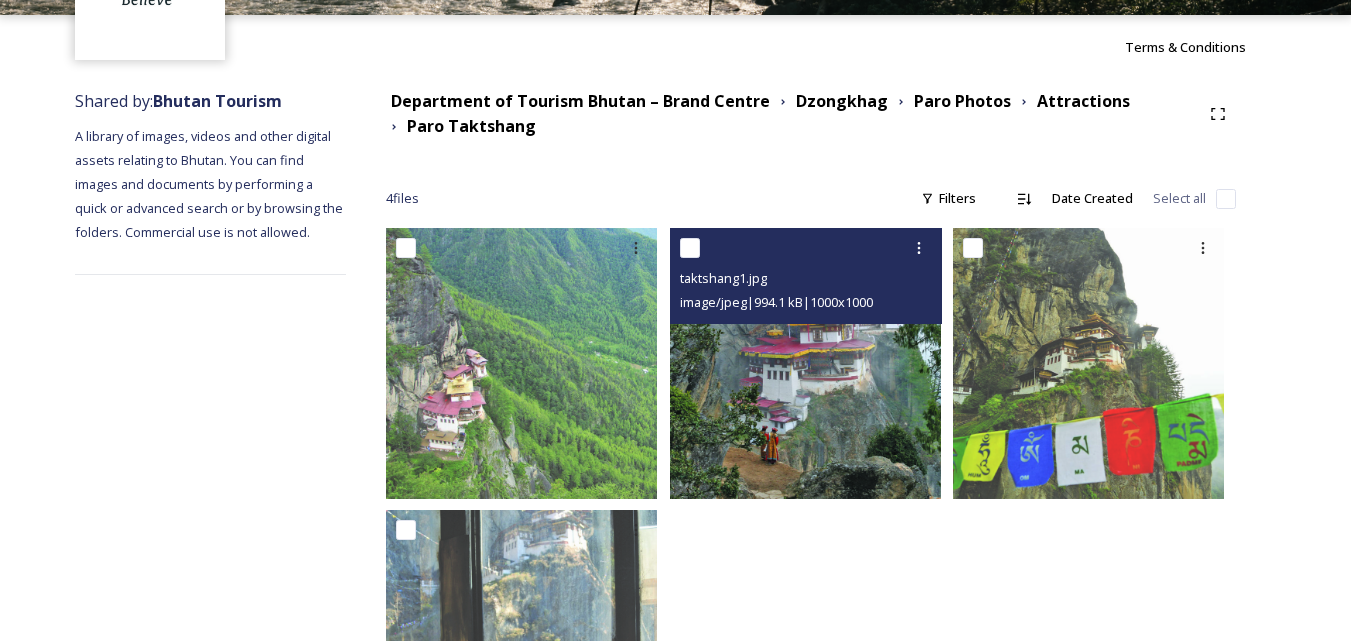scroll, scrollTop: 200, scrollLeft: 0, axis: vertical 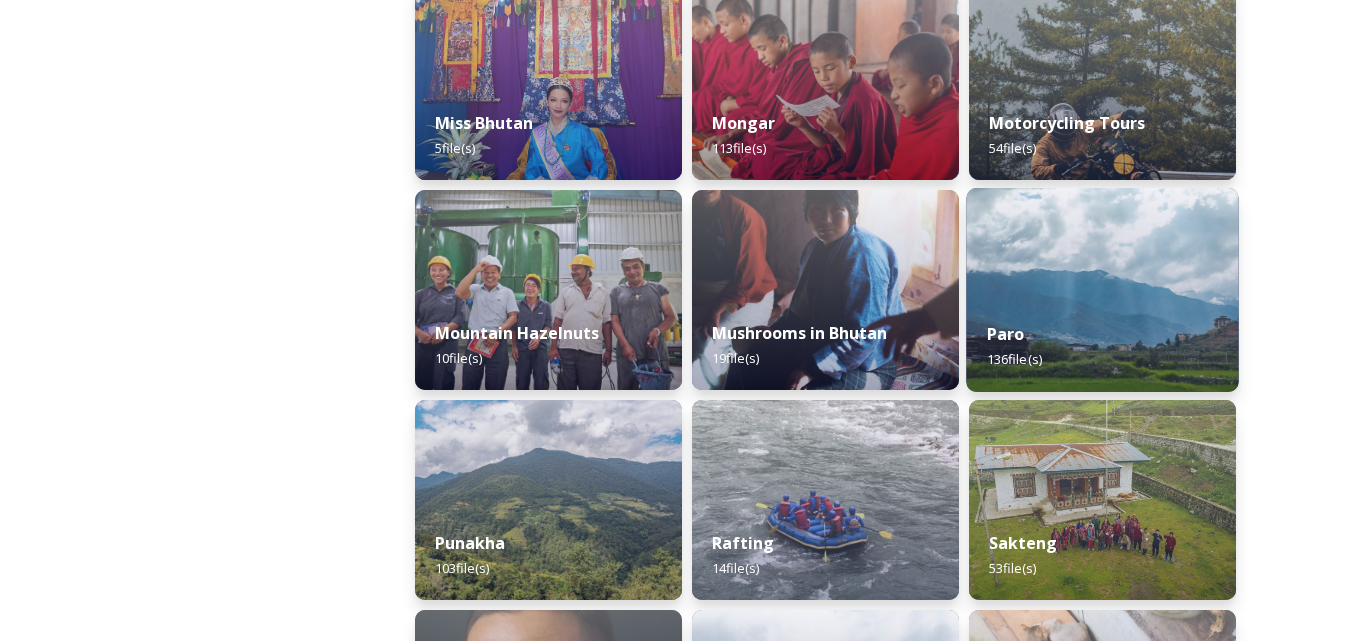 click on "Paro 136  file(s)" at bounding box center [1102, 346] 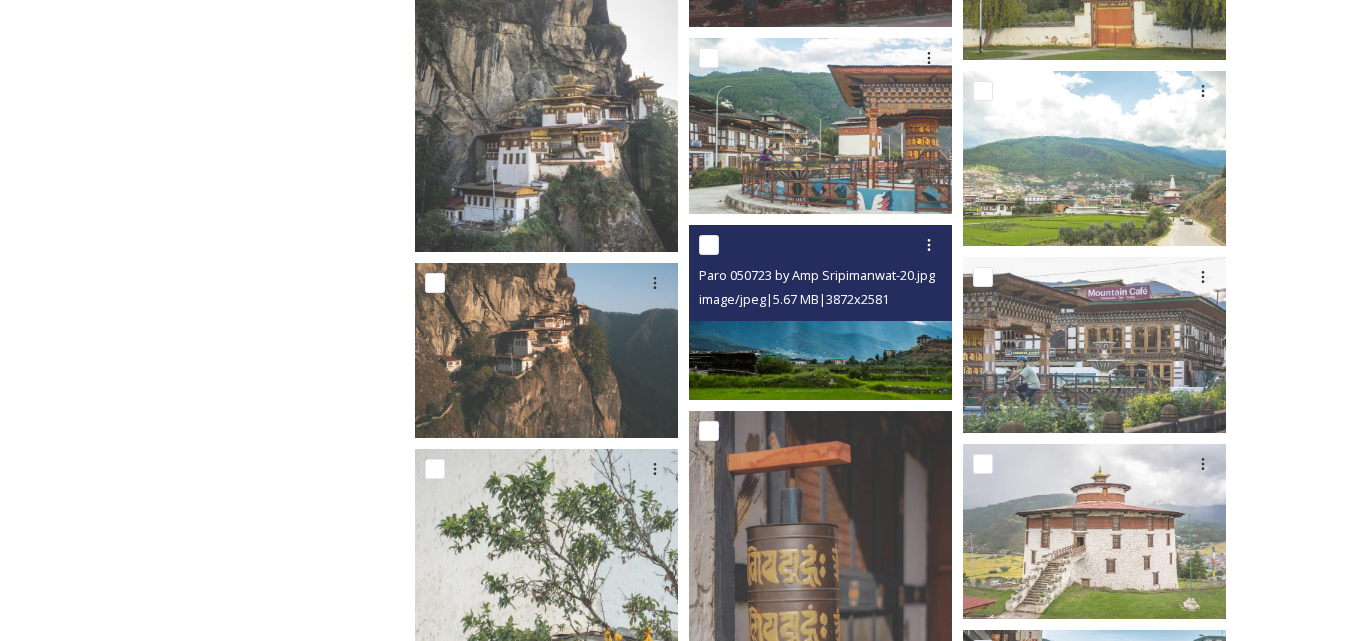 scroll, scrollTop: 1700, scrollLeft: 0, axis: vertical 